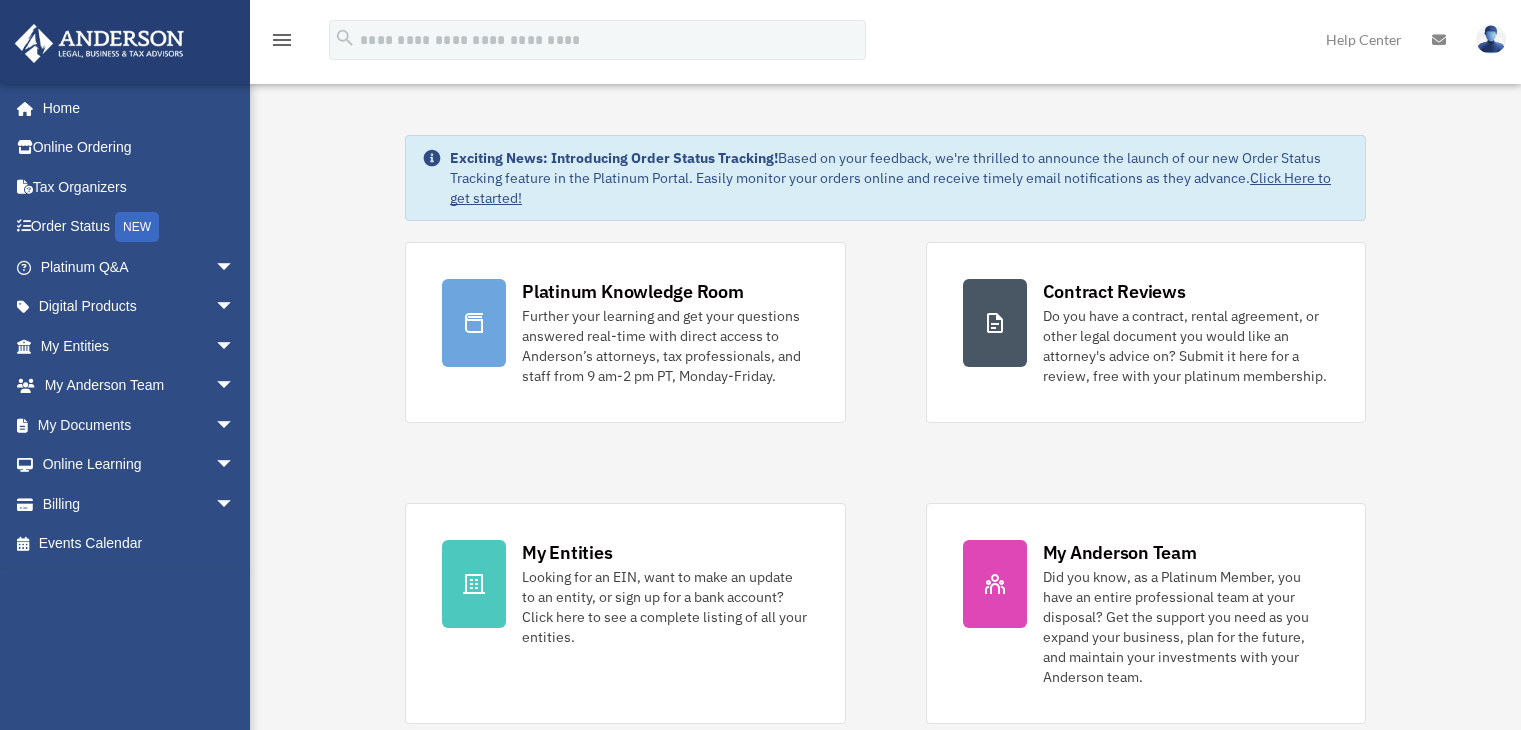 scroll, scrollTop: 0, scrollLeft: 0, axis: both 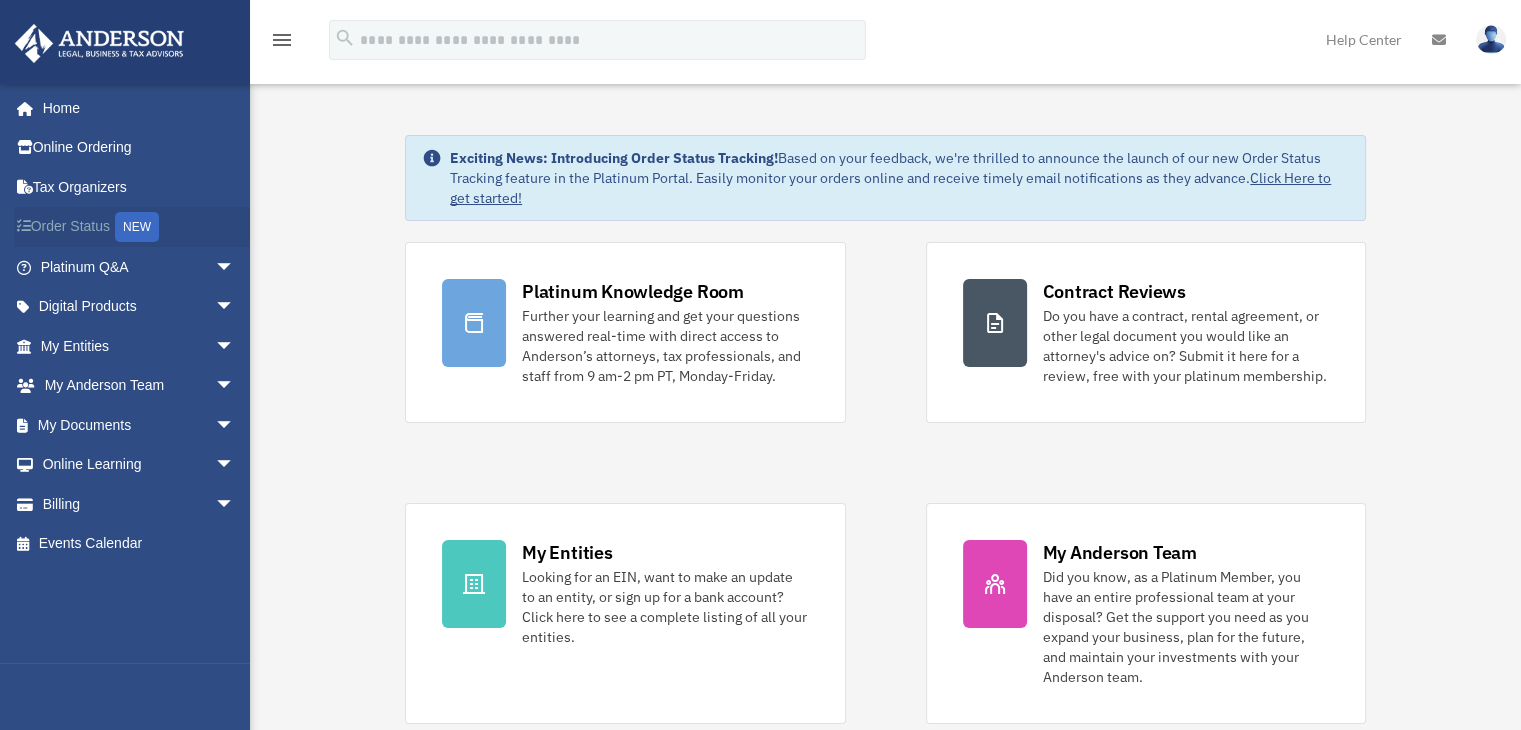 click on "NEW" at bounding box center (137, 227) 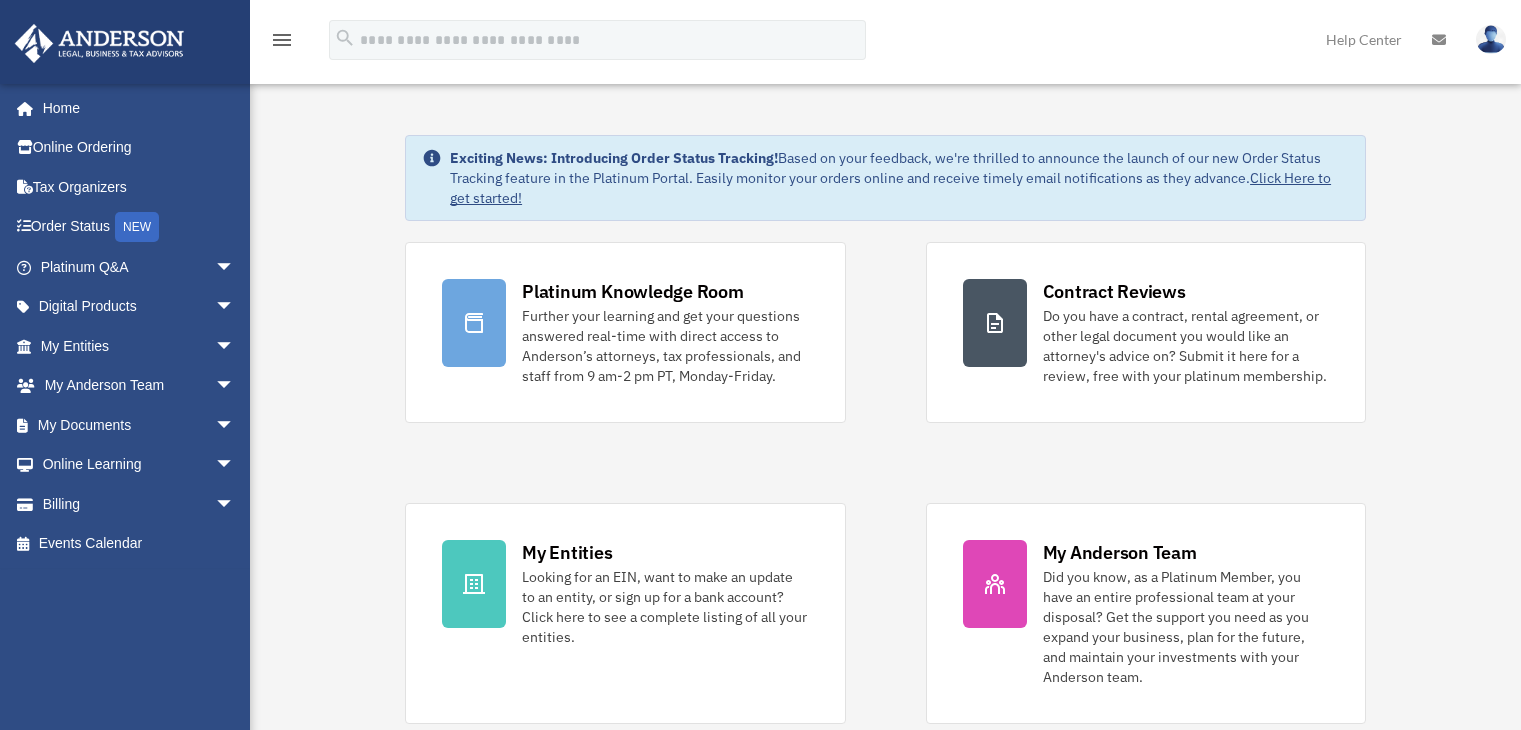scroll, scrollTop: 0, scrollLeft: 0, axis: both 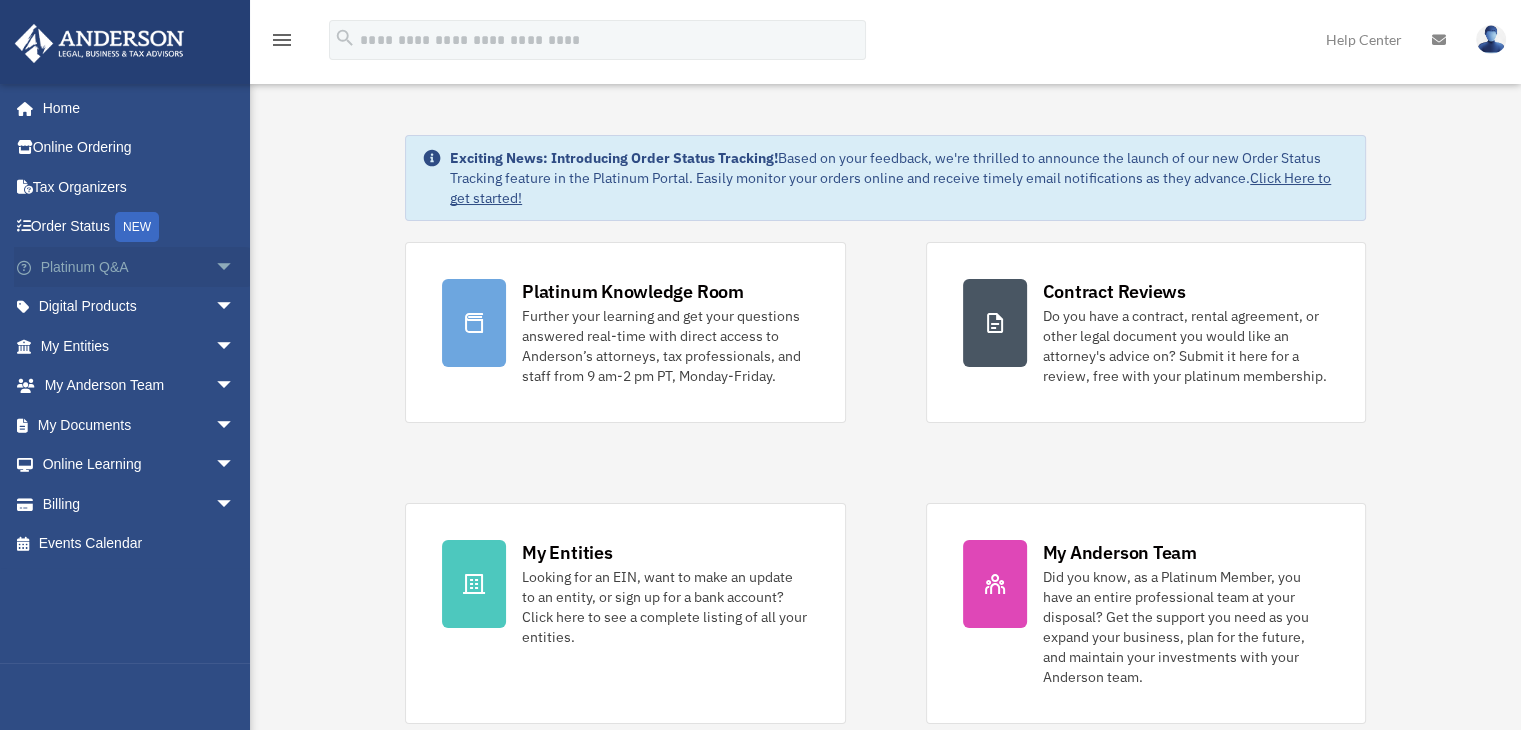 click on "arrow_drop_down" at bounding box center [235, 267] 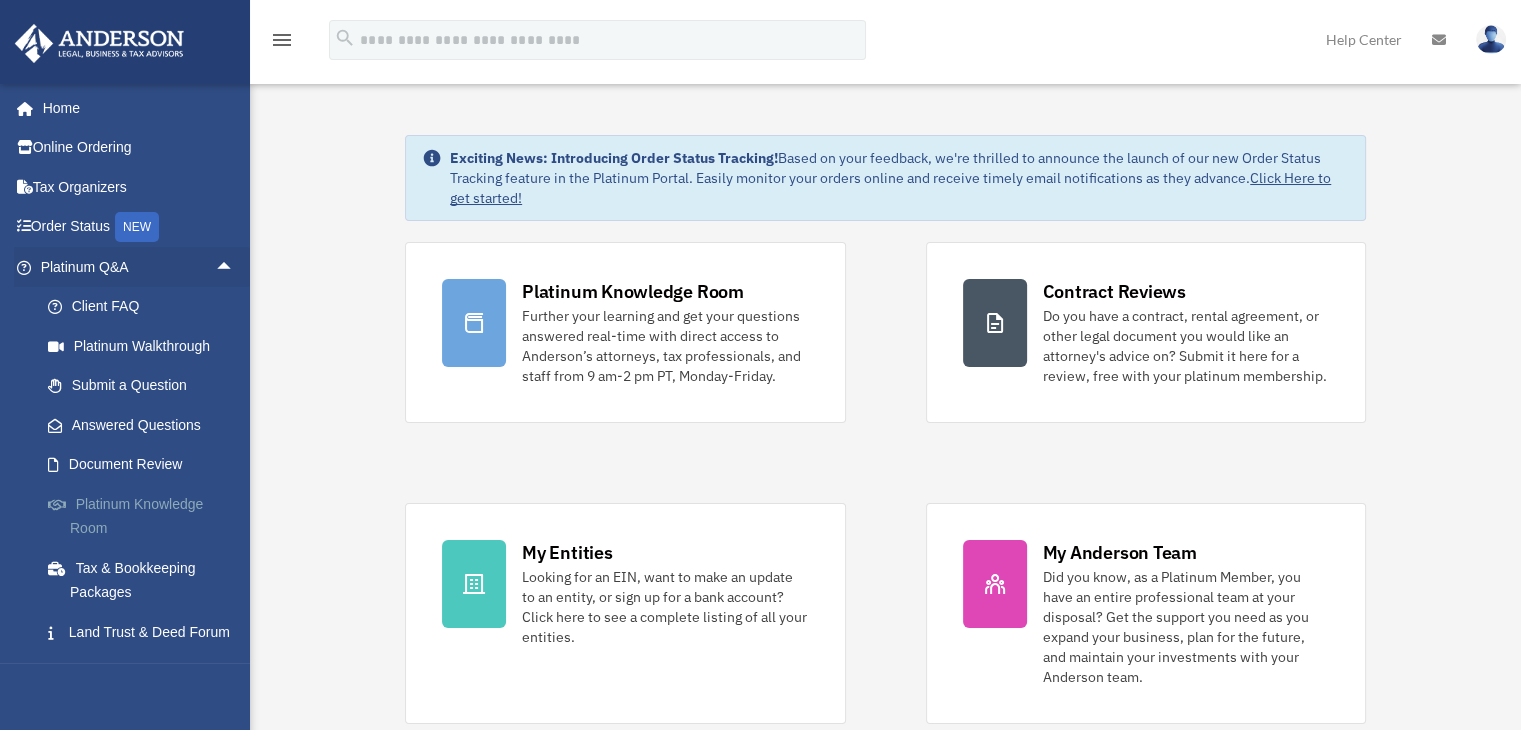 click on "Platinum Knowledge Room" at bounding box center (146, 516) 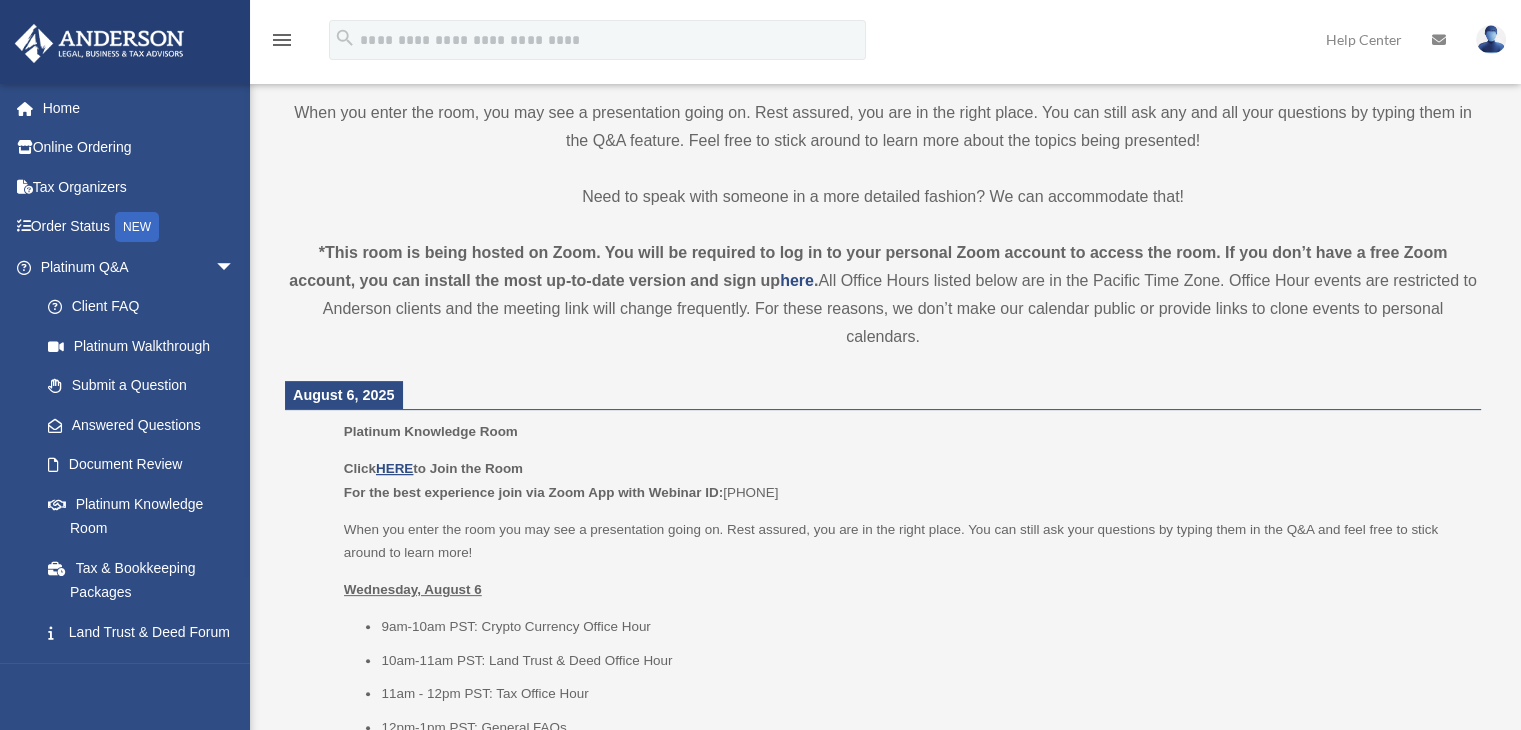 scroll, scrollTop: 800, scrollLeft: 0, axis: vertical 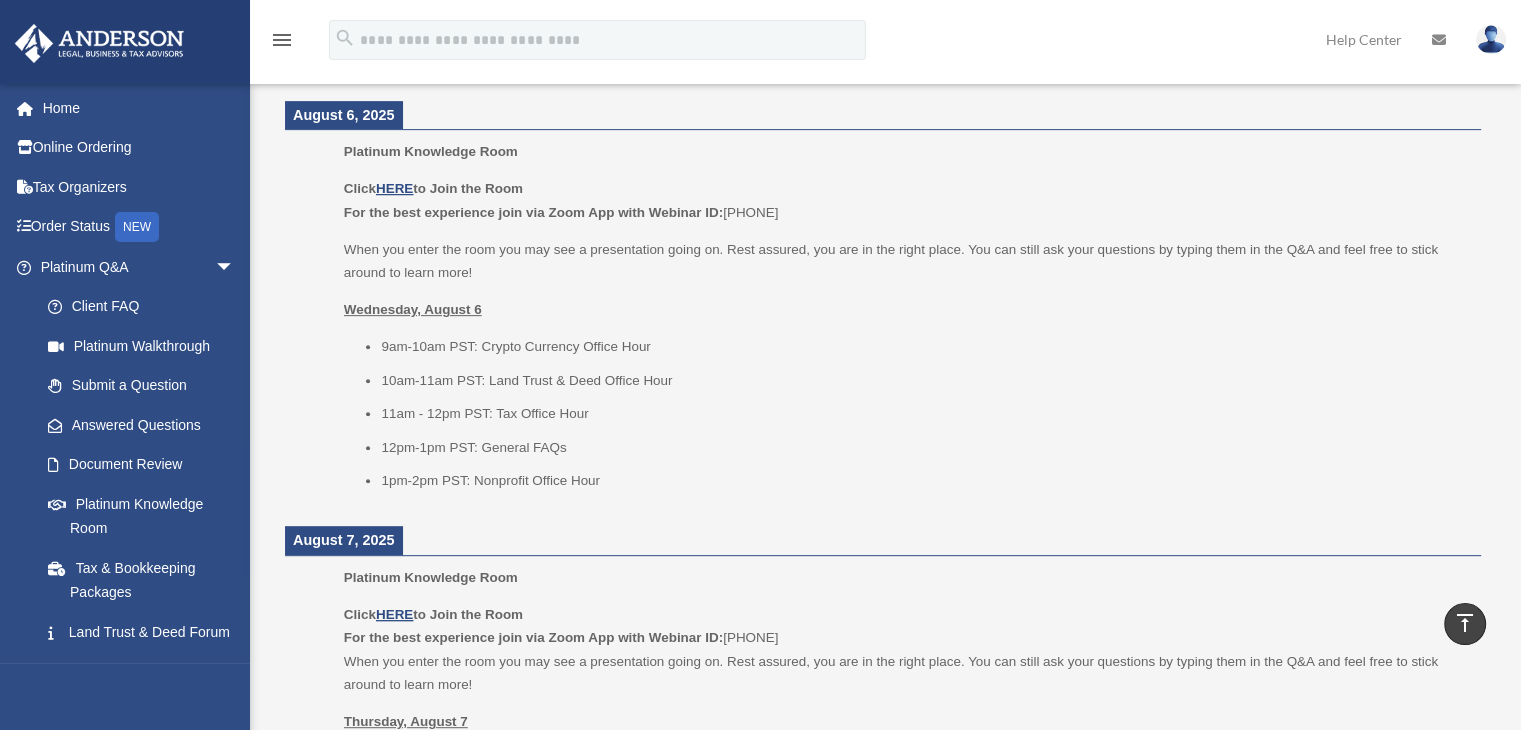 drag, startPoint x: 478, startPoint y: 551, endPoint x: 456, endPoint y: 589, distance: 43.908997 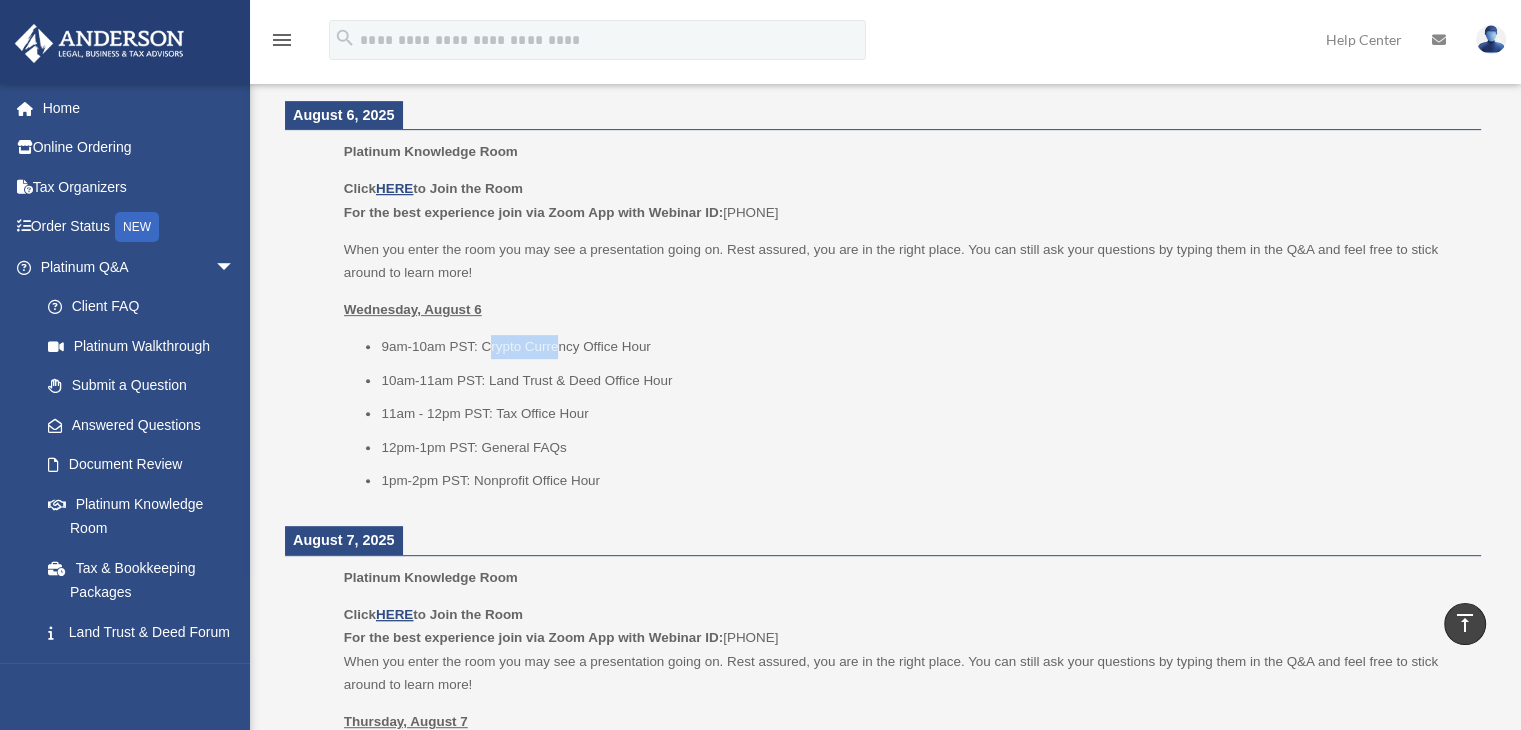 drag, startPoint x: 488, startPoint y: 345, endPoint x: 558, endPoint y: 345, distance: 70 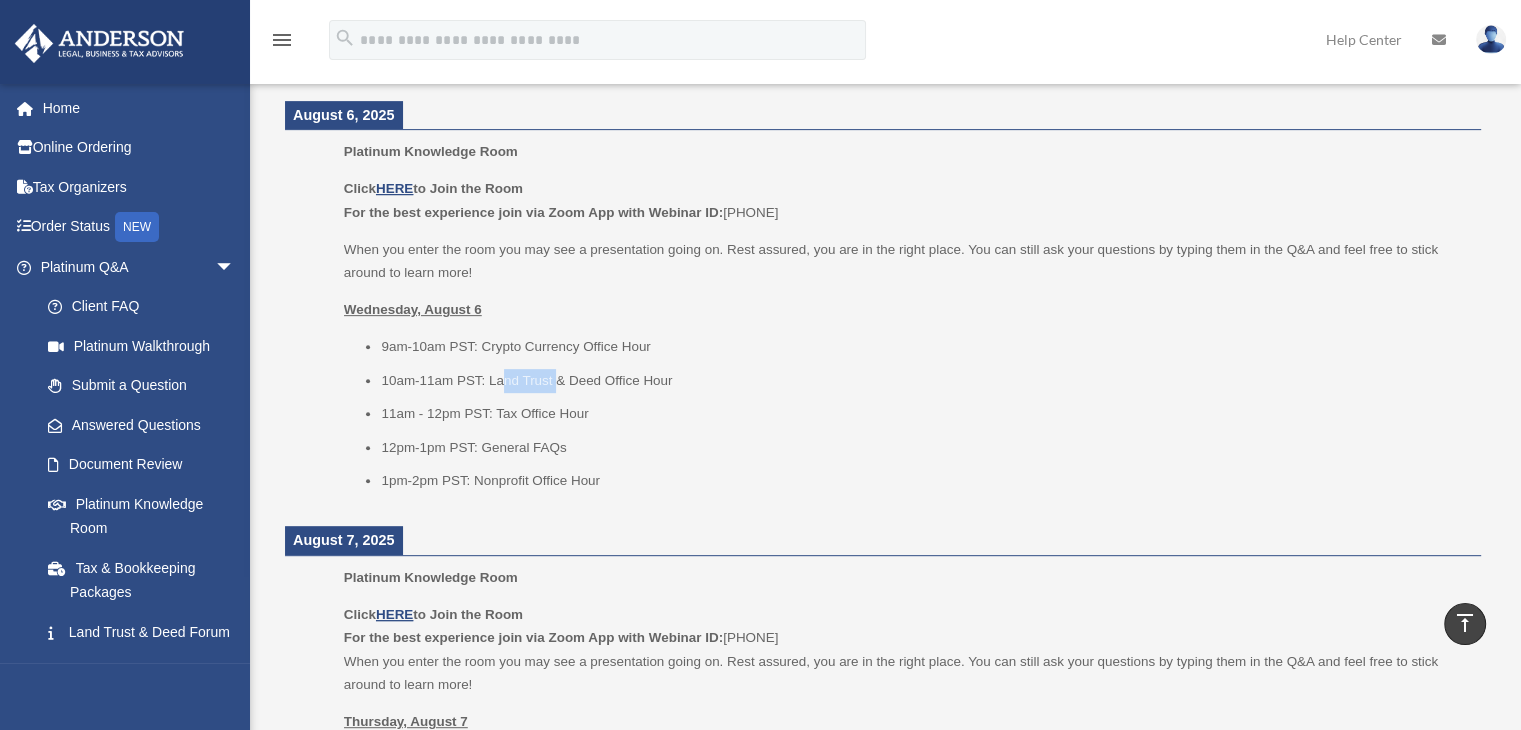 drag, startPoint x: 504, startPoint y: 377, endPoint x: 560, endPoint y: 374, distance: 56.0803 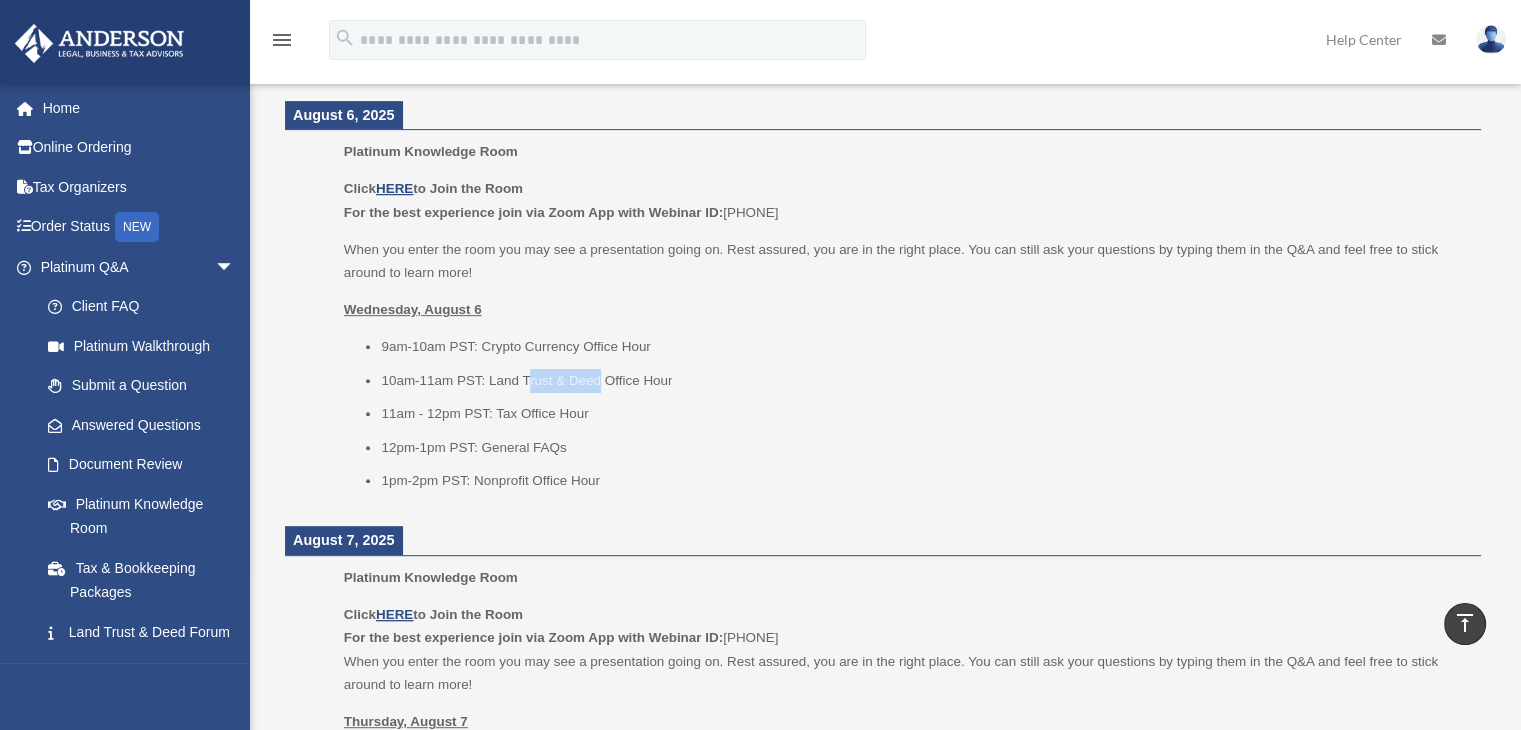 drag, startPoint x: 600, startPoint y: 381, endPoint x: 527, endPoint y: 382, distance: 73.00685 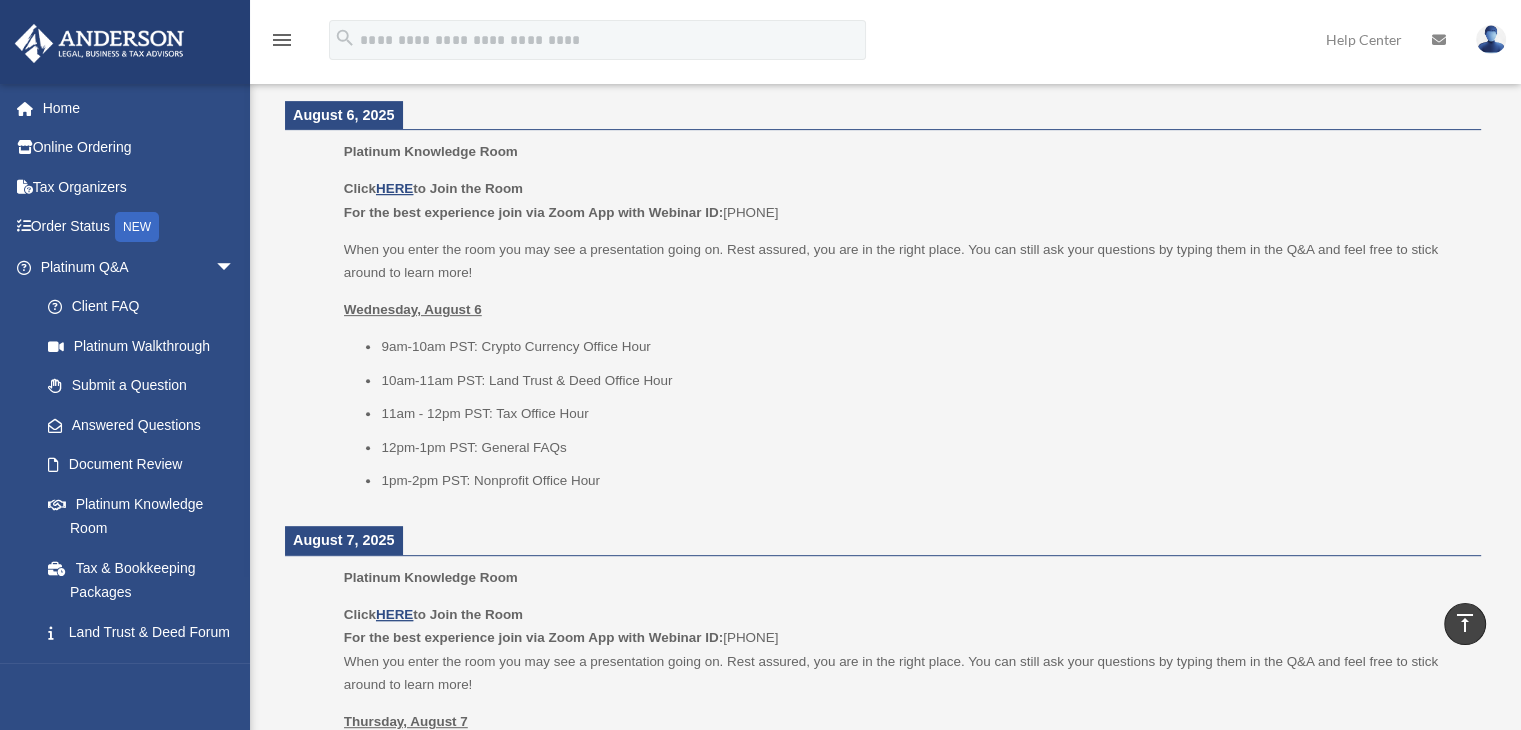 click on "9am-10am PST: Crypto Currency Office Hour
10am-11am PST: Land Trust & Deed Office Hour
11am - 12pm PST: Tax Office Hour
12pm-1pm PST: General FAQs
1pm-2pm PST: Nonprofit Office Hour" at bounding box center [905, 414] 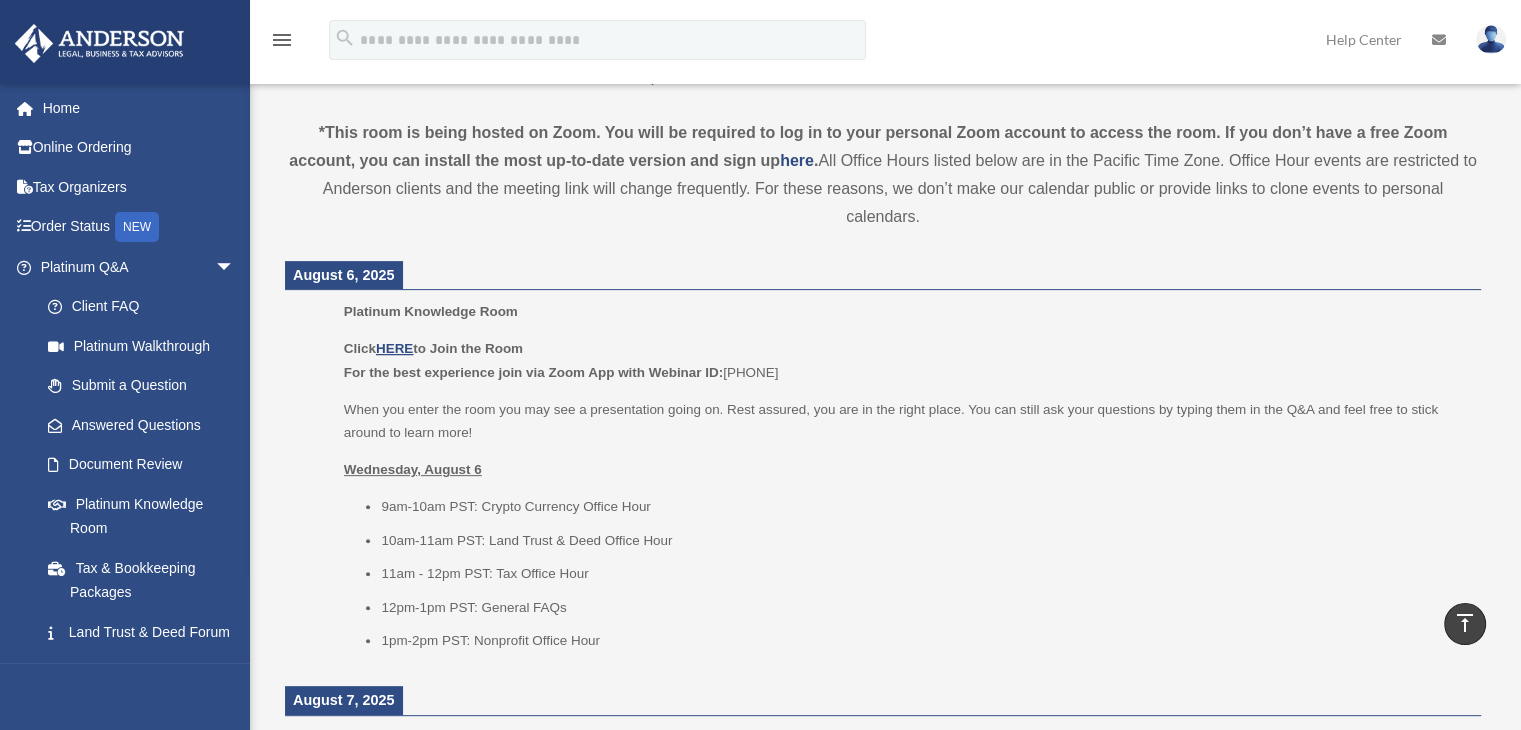 scroll, scrollTop: 800, scrollLeft: 0, axis: vertical 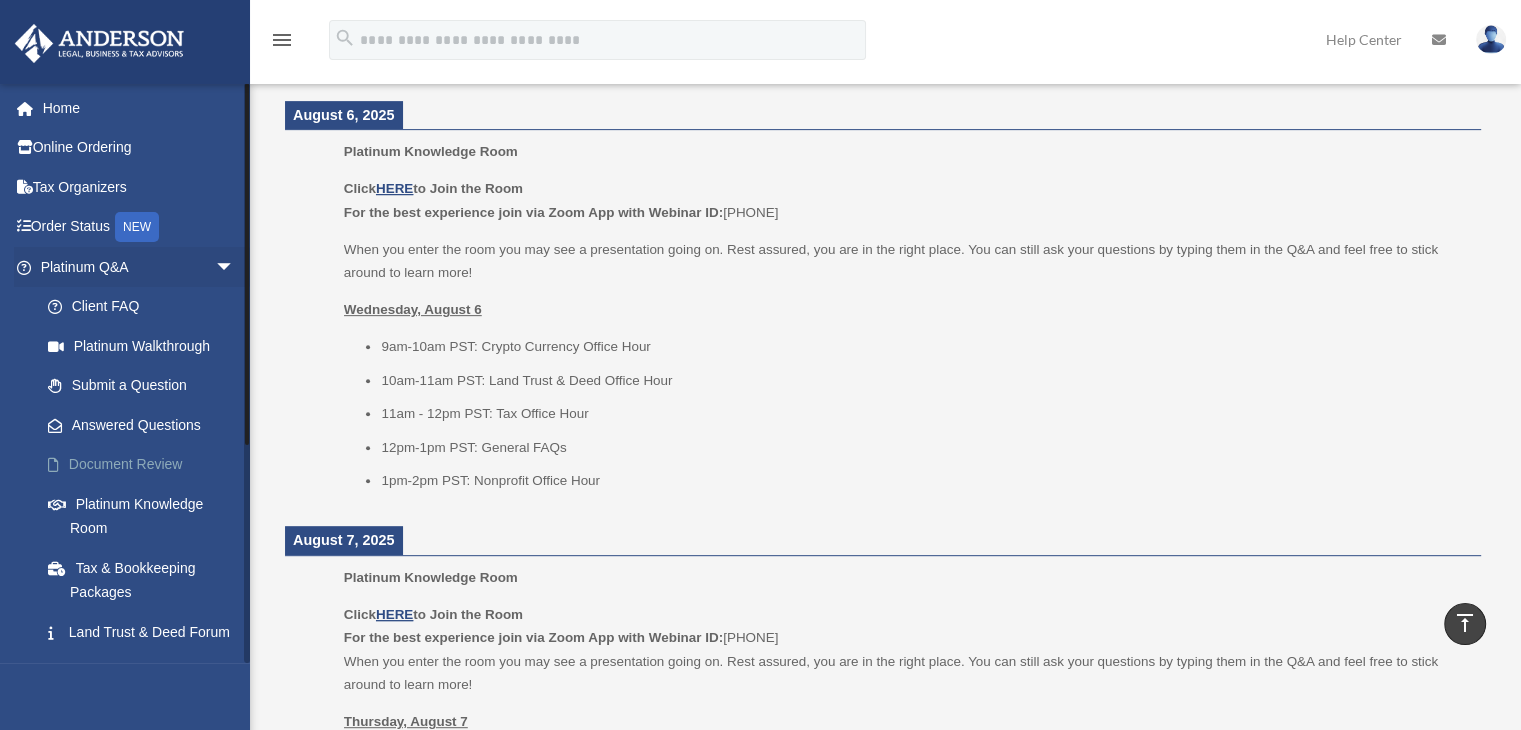 click on "Document Review" at bounding box center [146, 465] 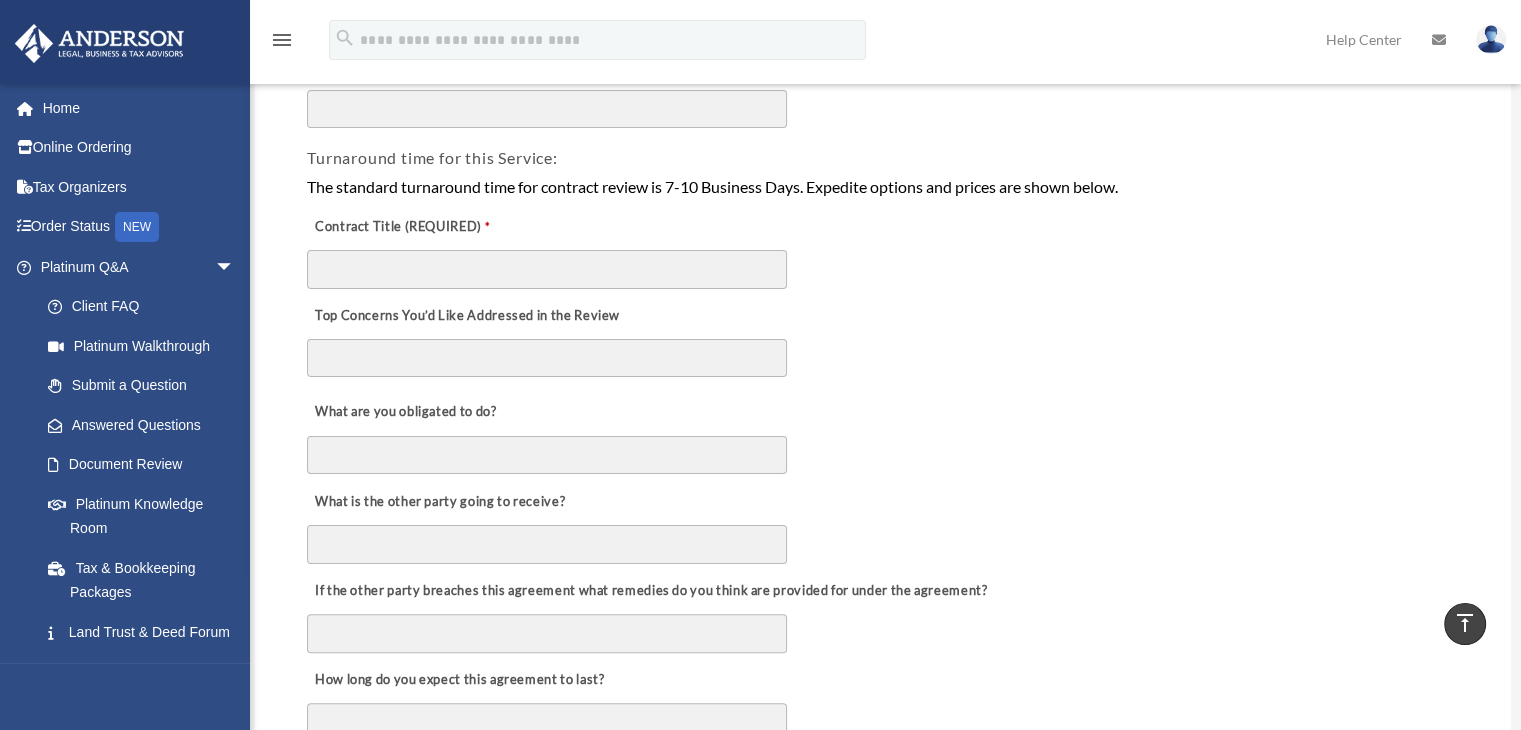 scroll, scrollTop: 100, scrollLeft: 0, axis: vertical 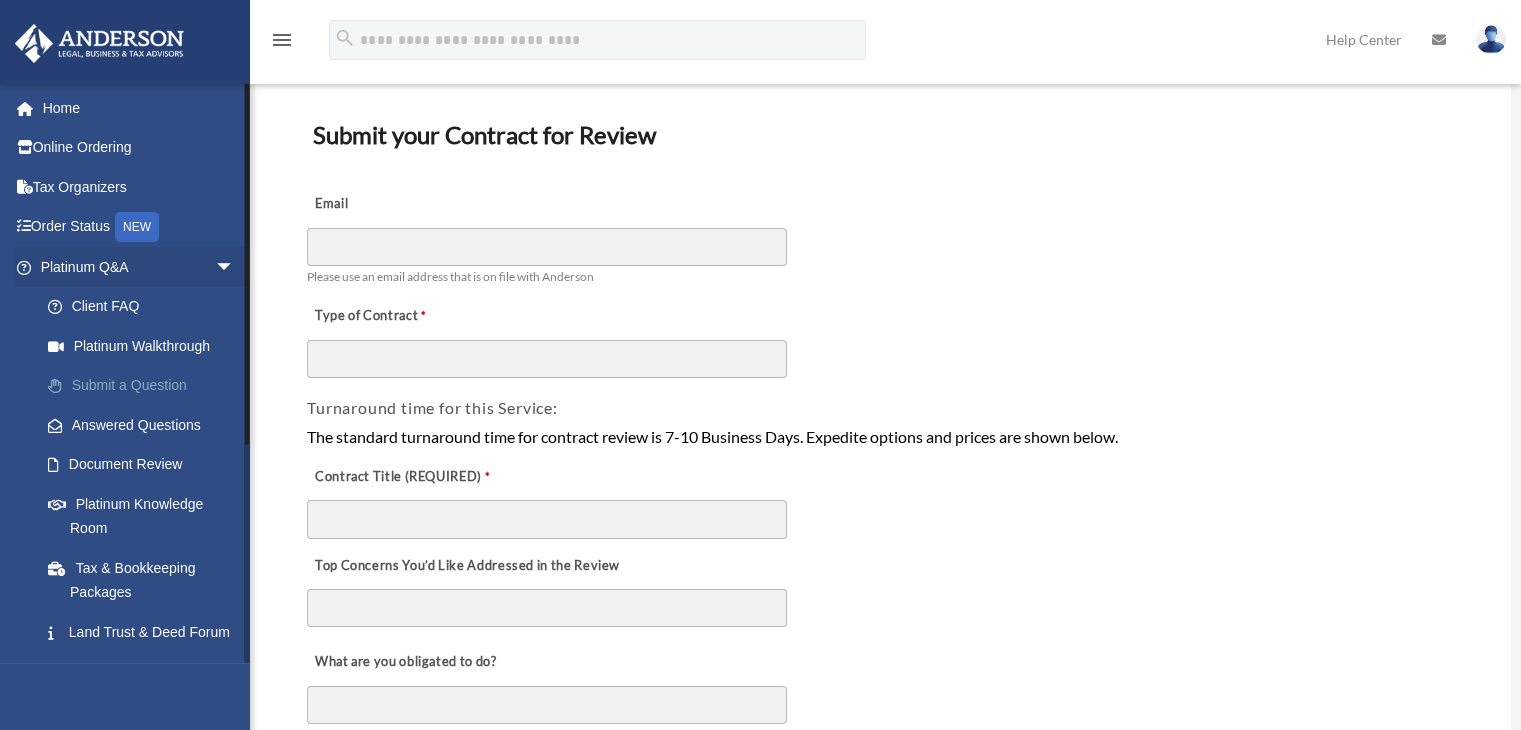 click on "Submit a Question" at bounding box center (146, 386) 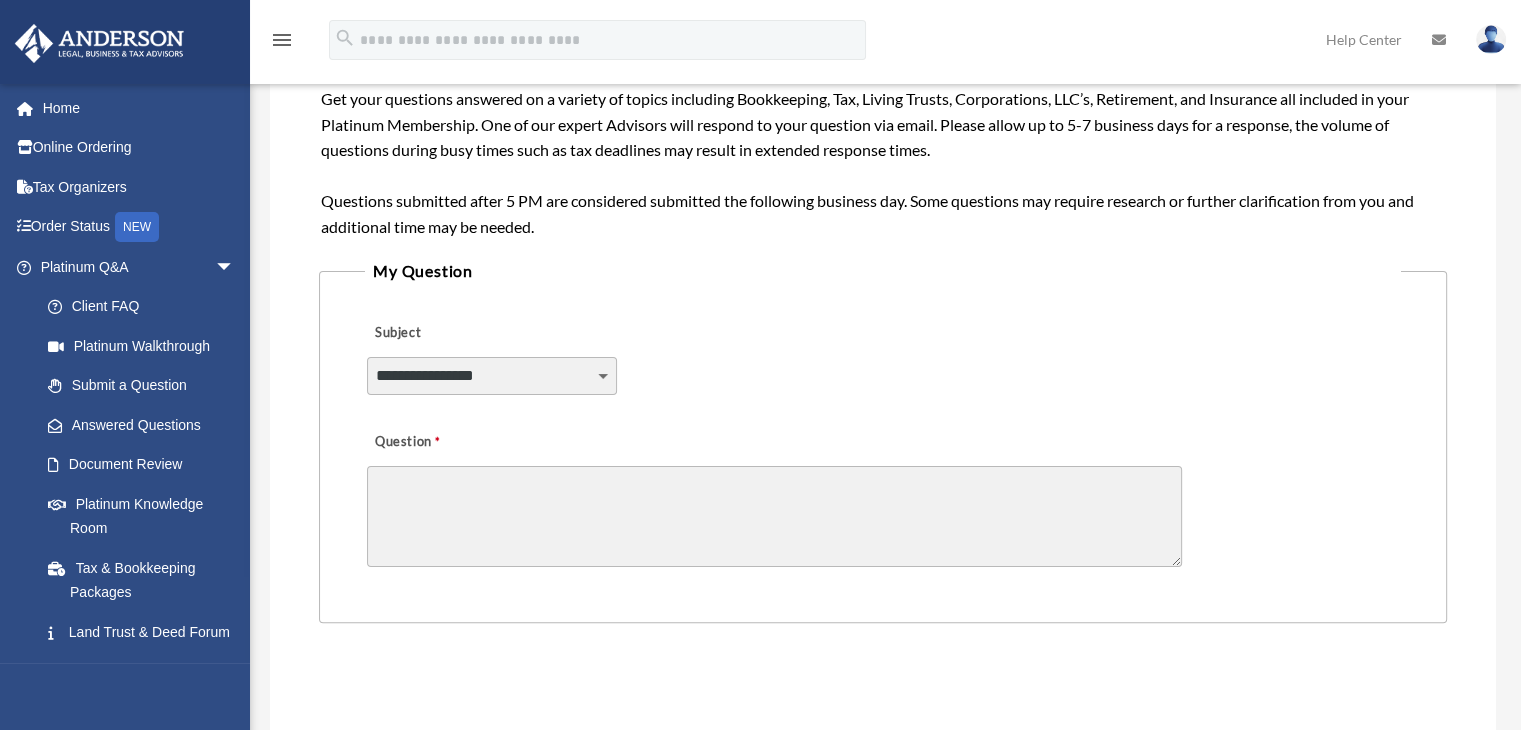 scroll, scrollTop: 400, scrollLeft: 0, axis: vertical 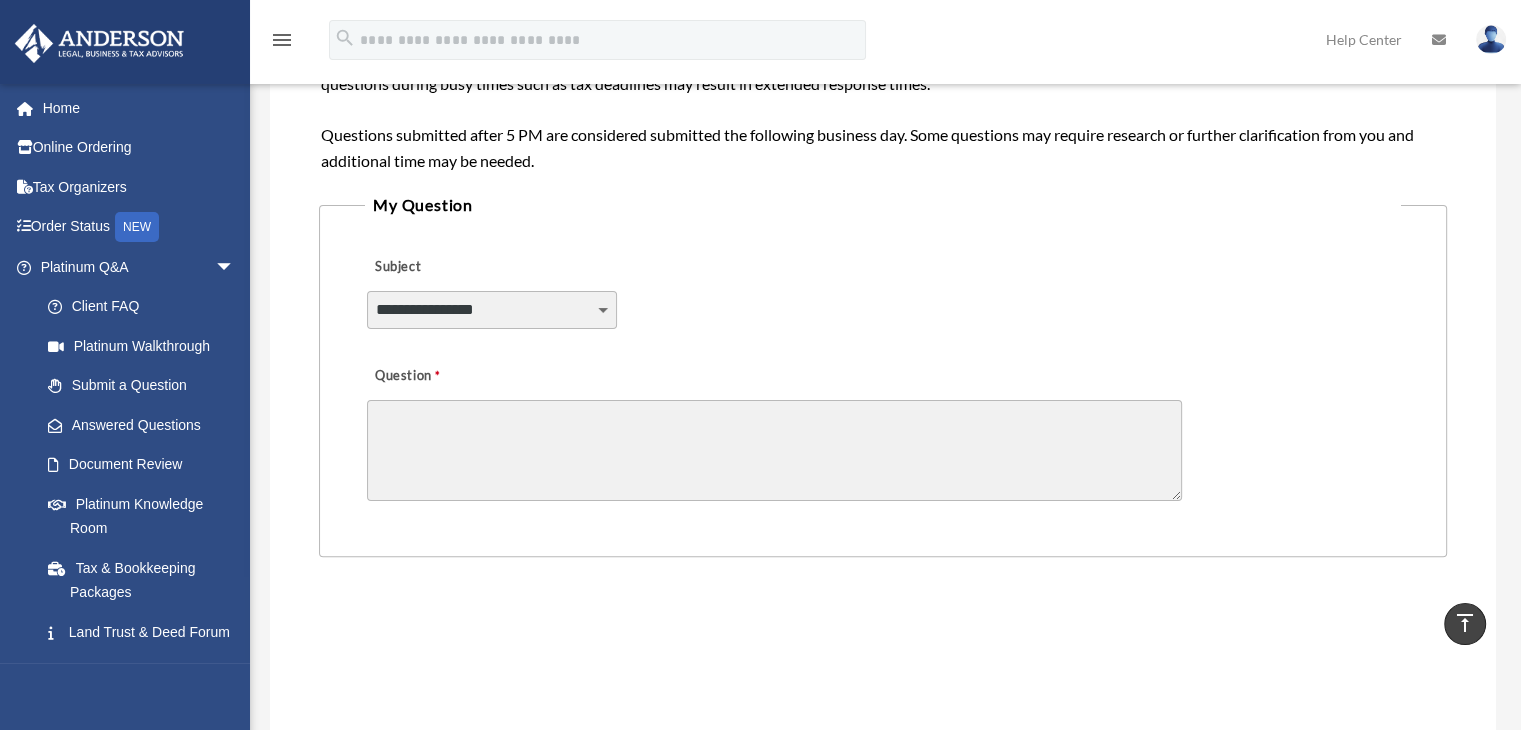 drag, startPoint x: 492, startPoint y: 444, endPoint x: 890, endPoint y: 457, distance: 398.21225 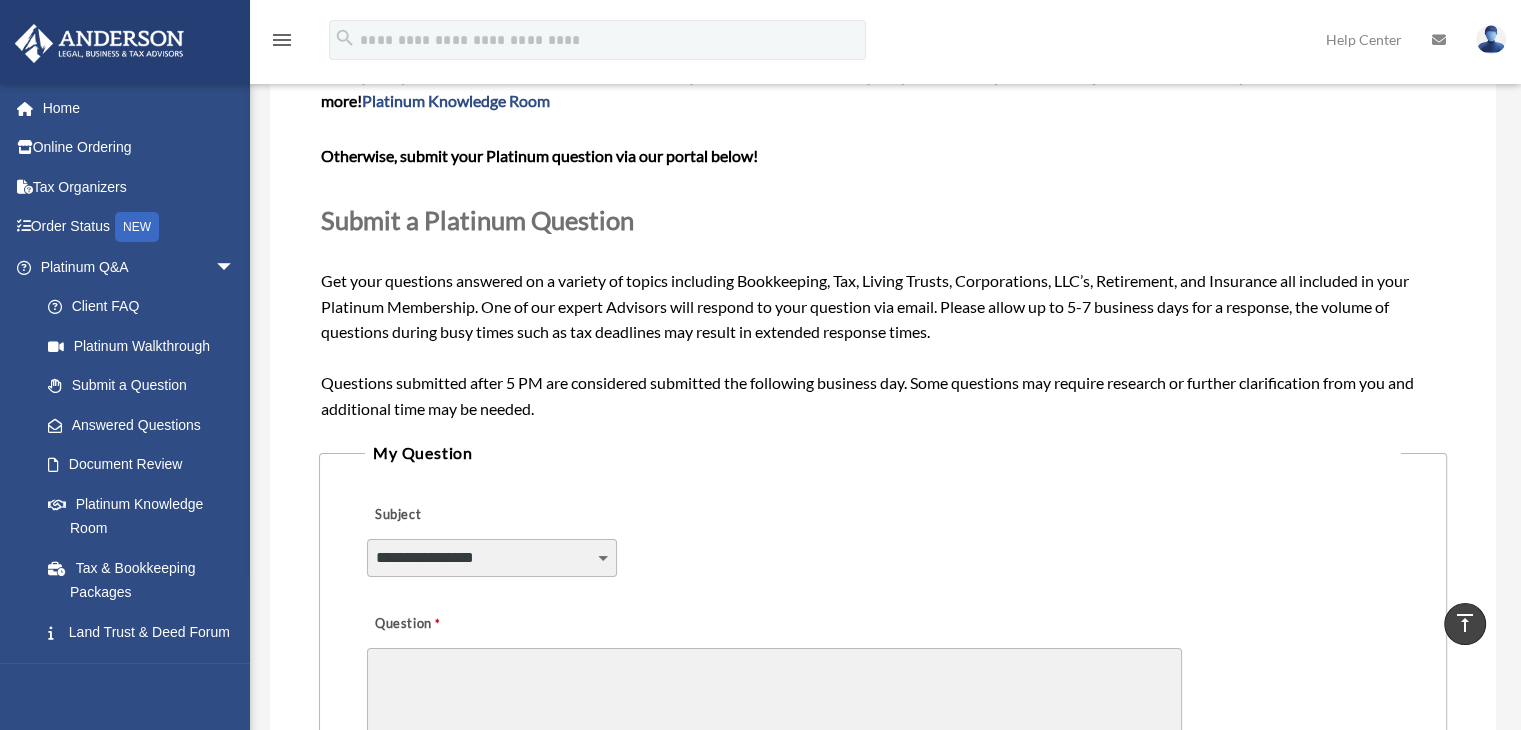 scroll, scrollTop: 0, scrollLeft: 0, axis: both 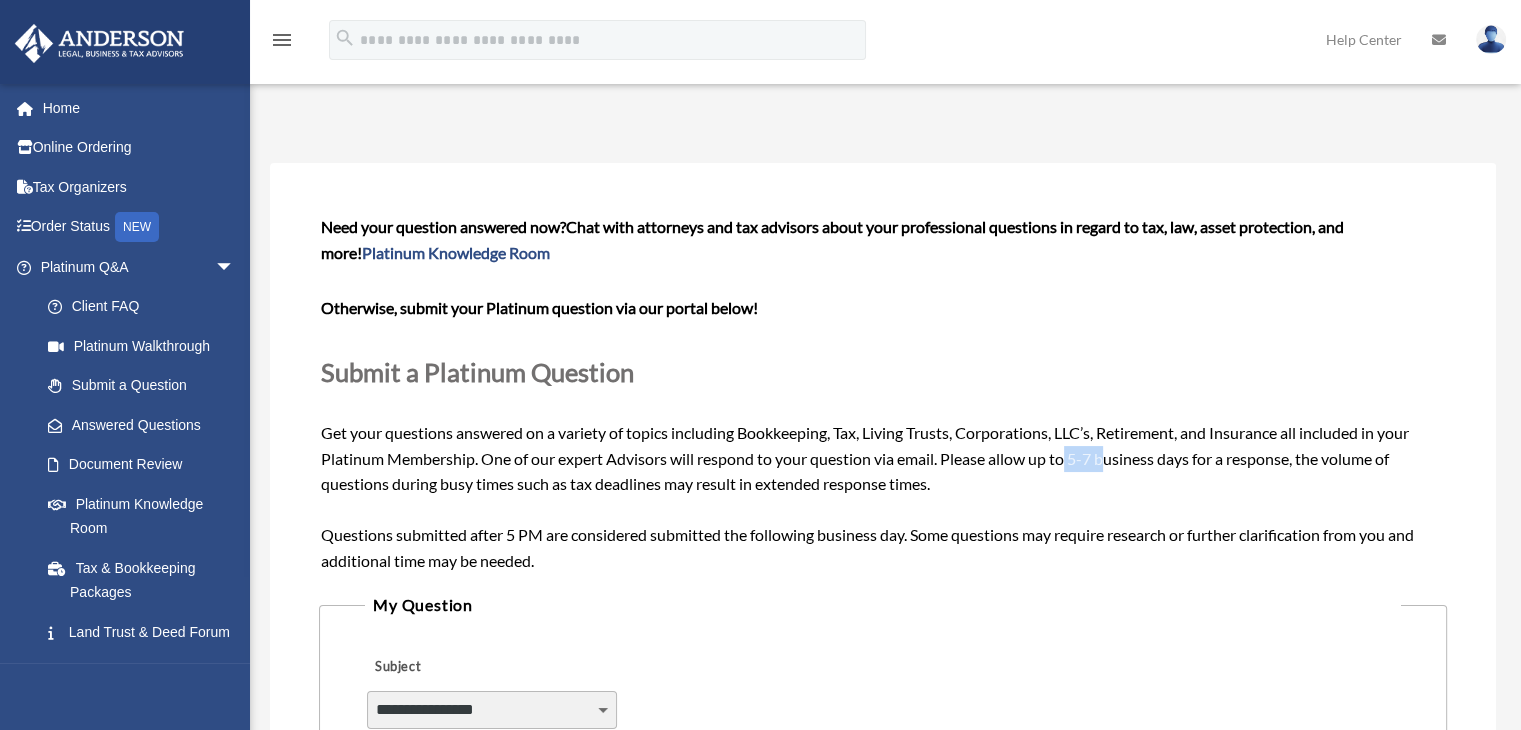 drag, startPoint x: 1068, startPoint y: 453, endPoint x: 1107, endPoint y: 449, distance: 39.20459 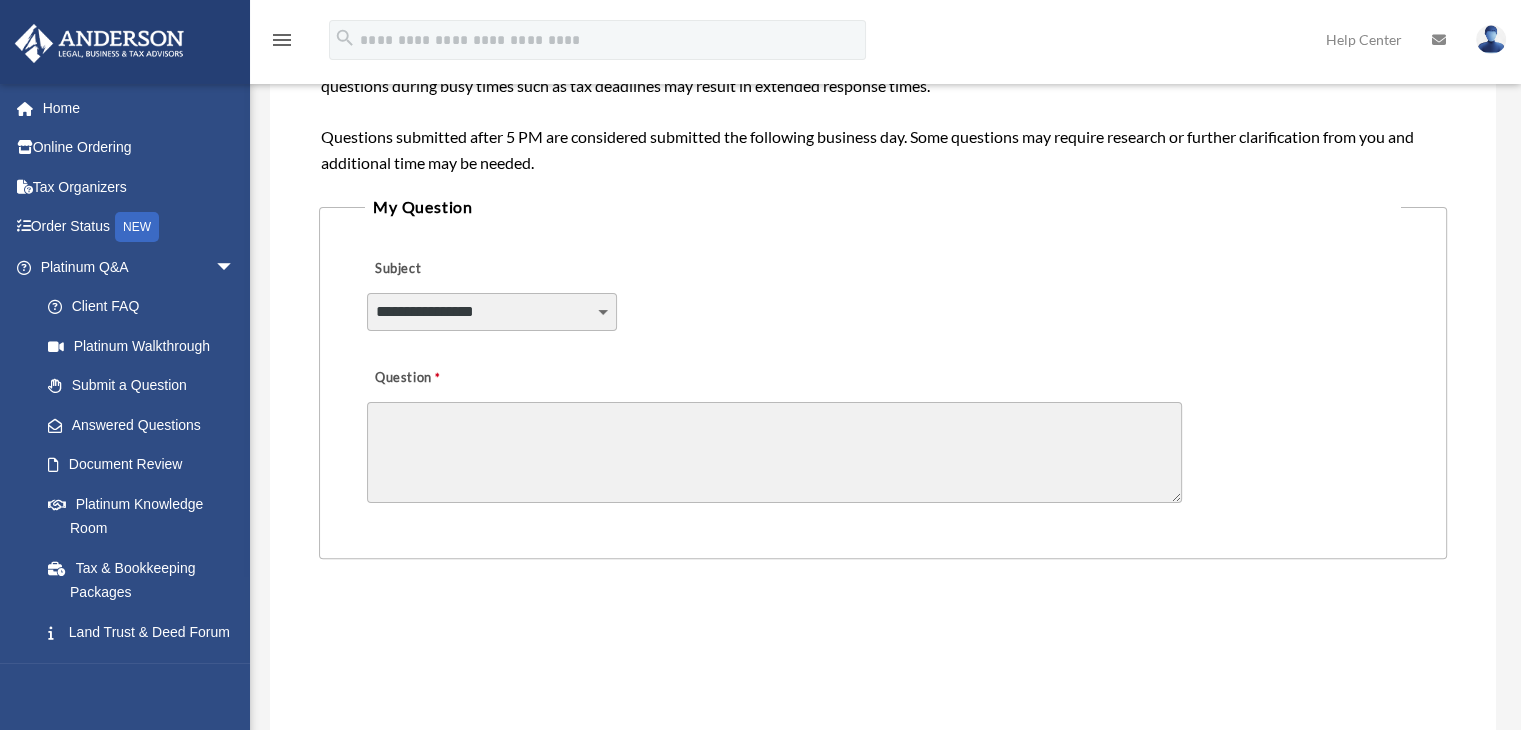 scroll, scrollTop: 400, scrollLeft: 0, axis: vertical 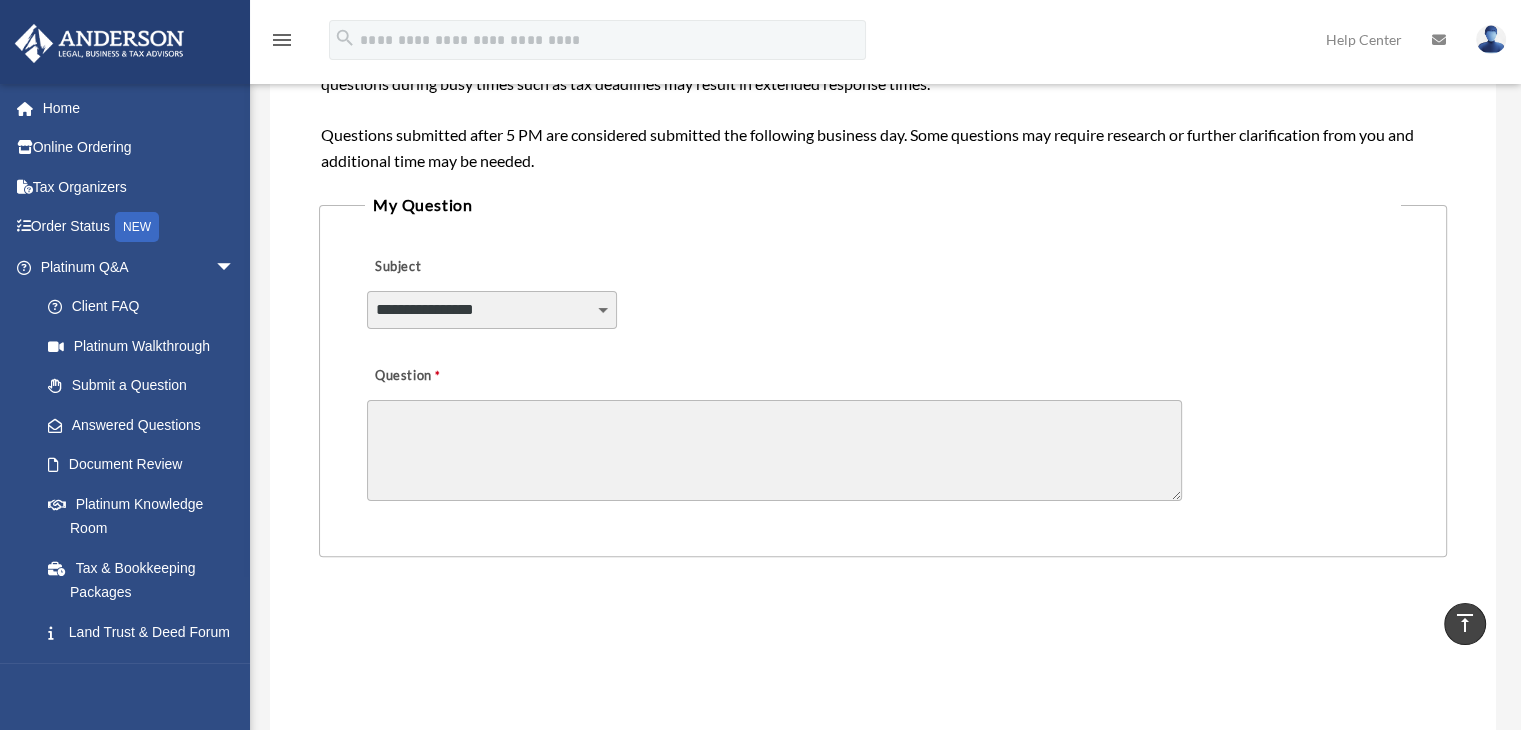 click on "Question" at bounding box center [774, 450] 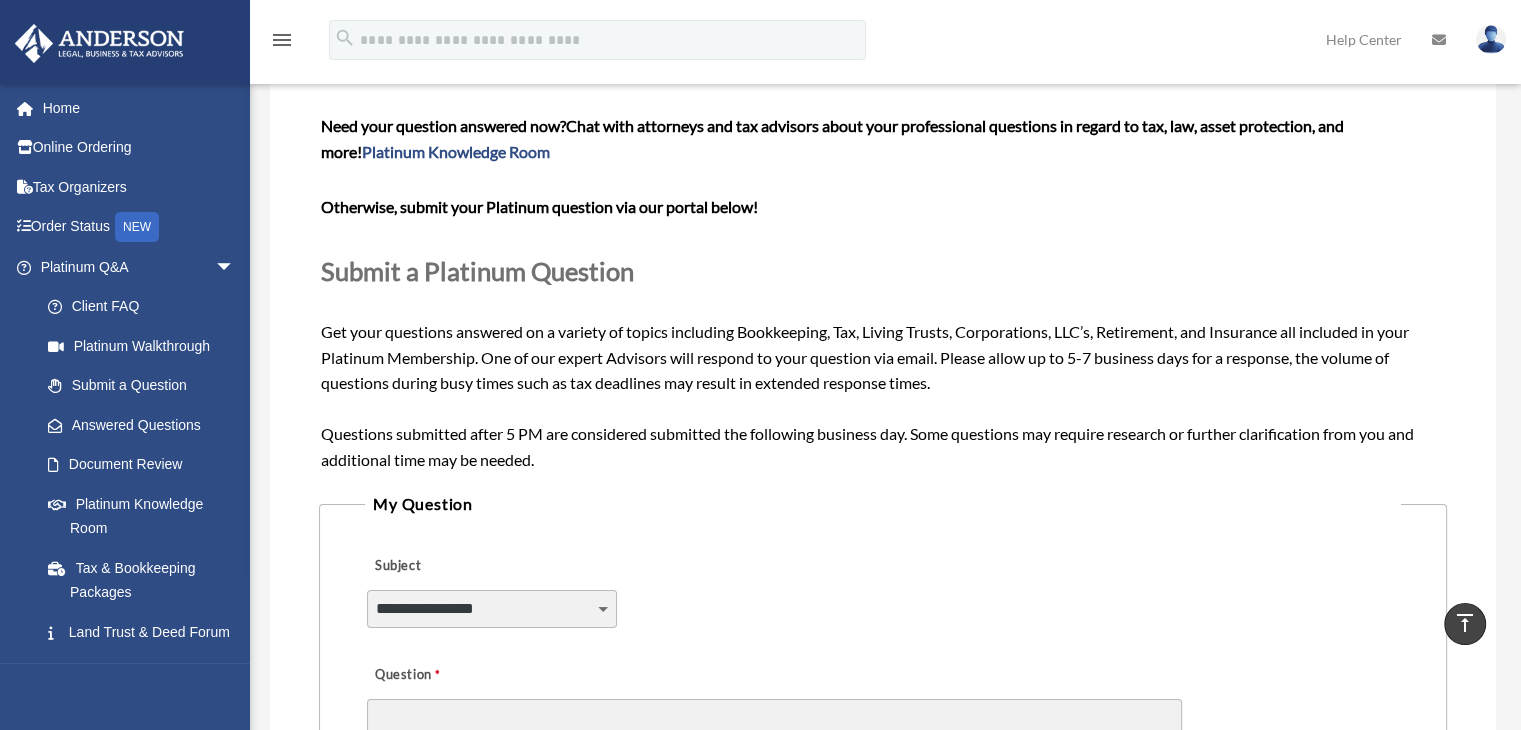 scroll, scrollTop: 0, scrollLeft: 0, axis: both 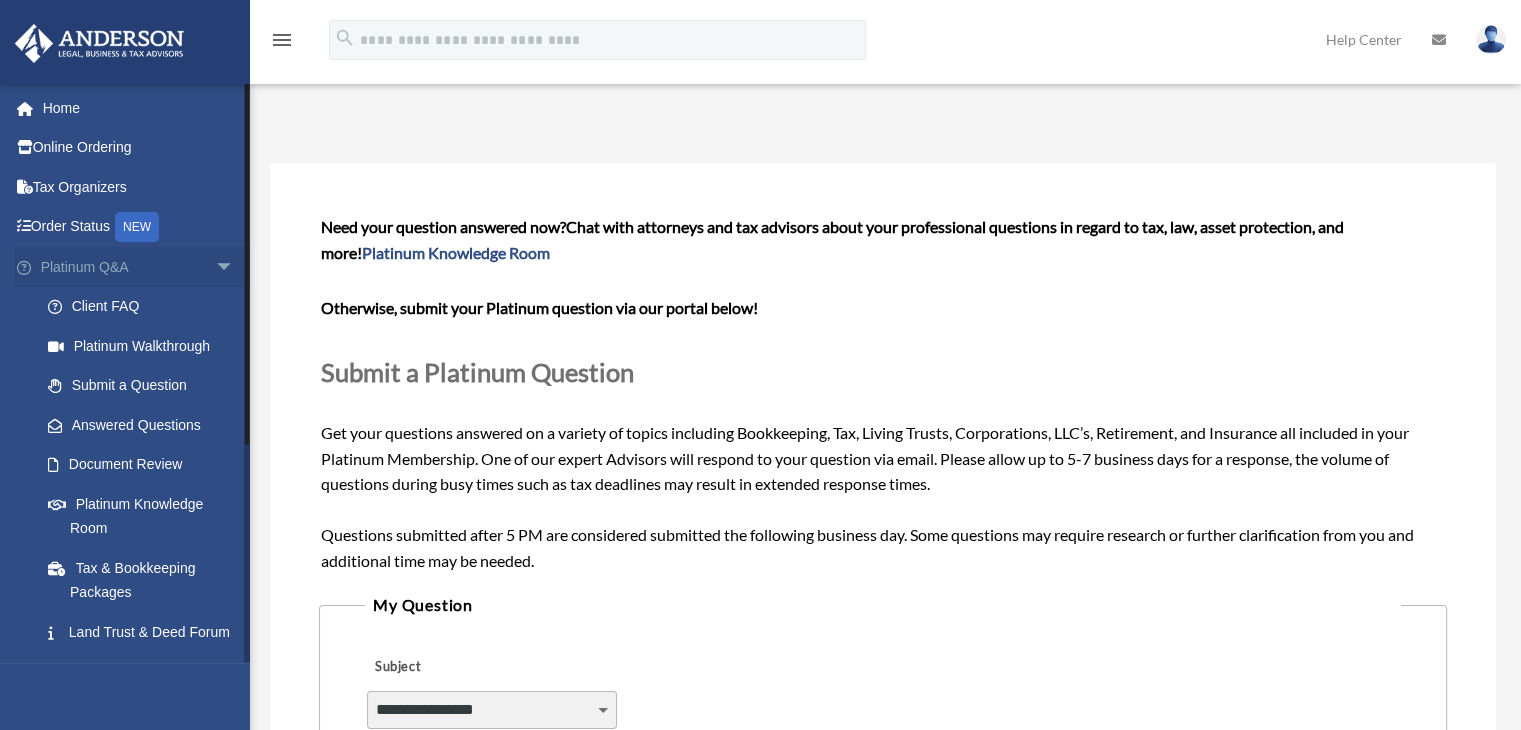click on "arrow_drop_down" at bounding box center (235, 267) 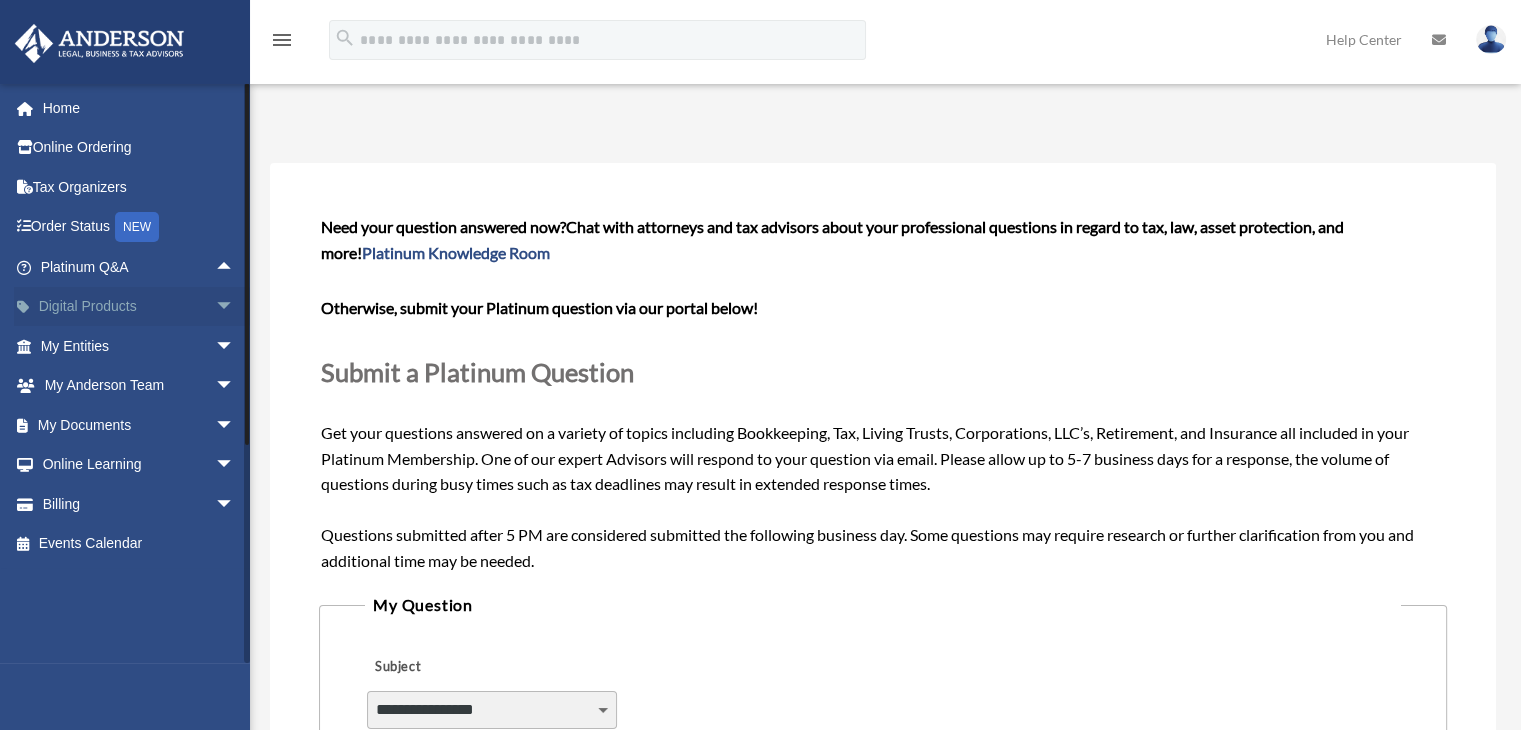 click on "arrow_drop_down" at bounding box center (235, 307) 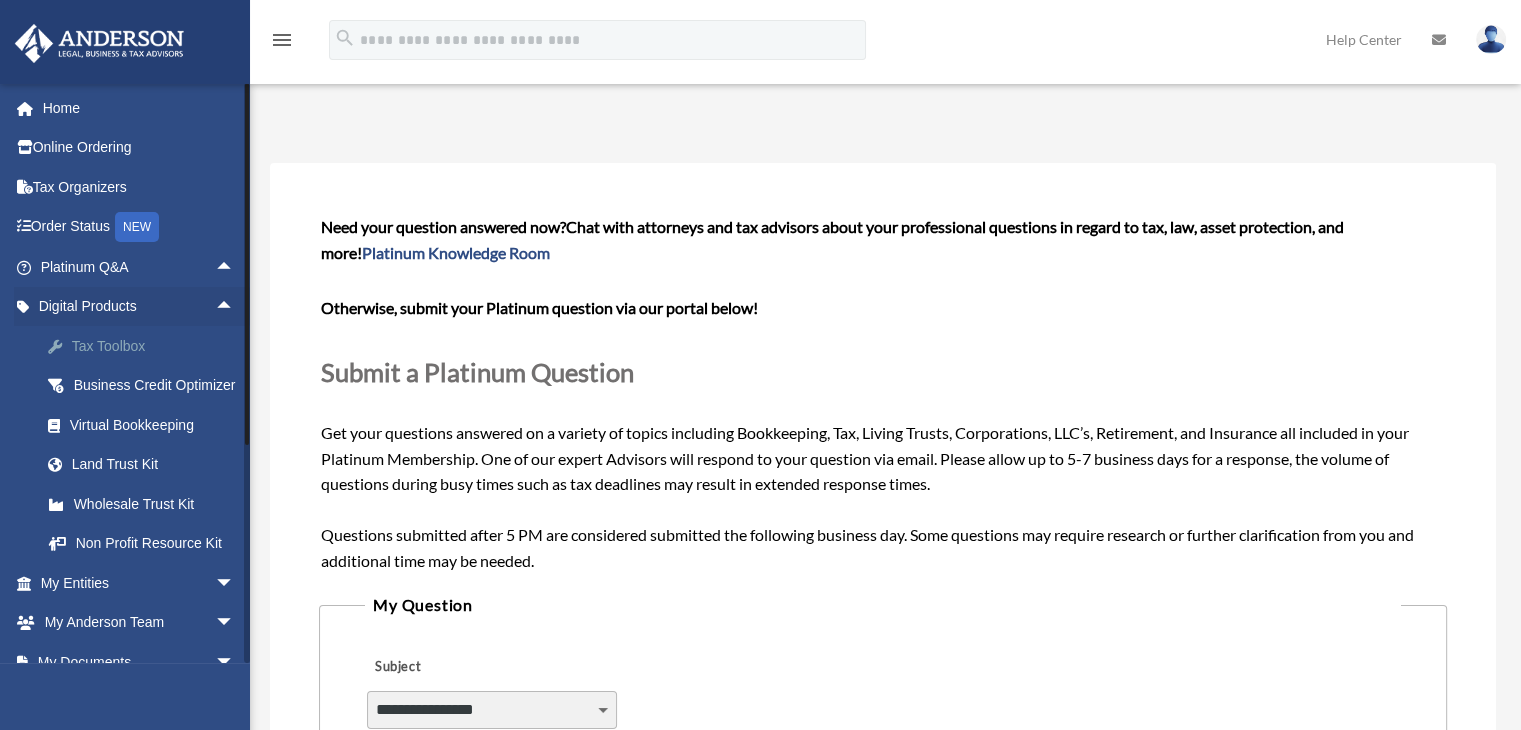 click on "Tax Toolbox" at bounding box center [155, 346] 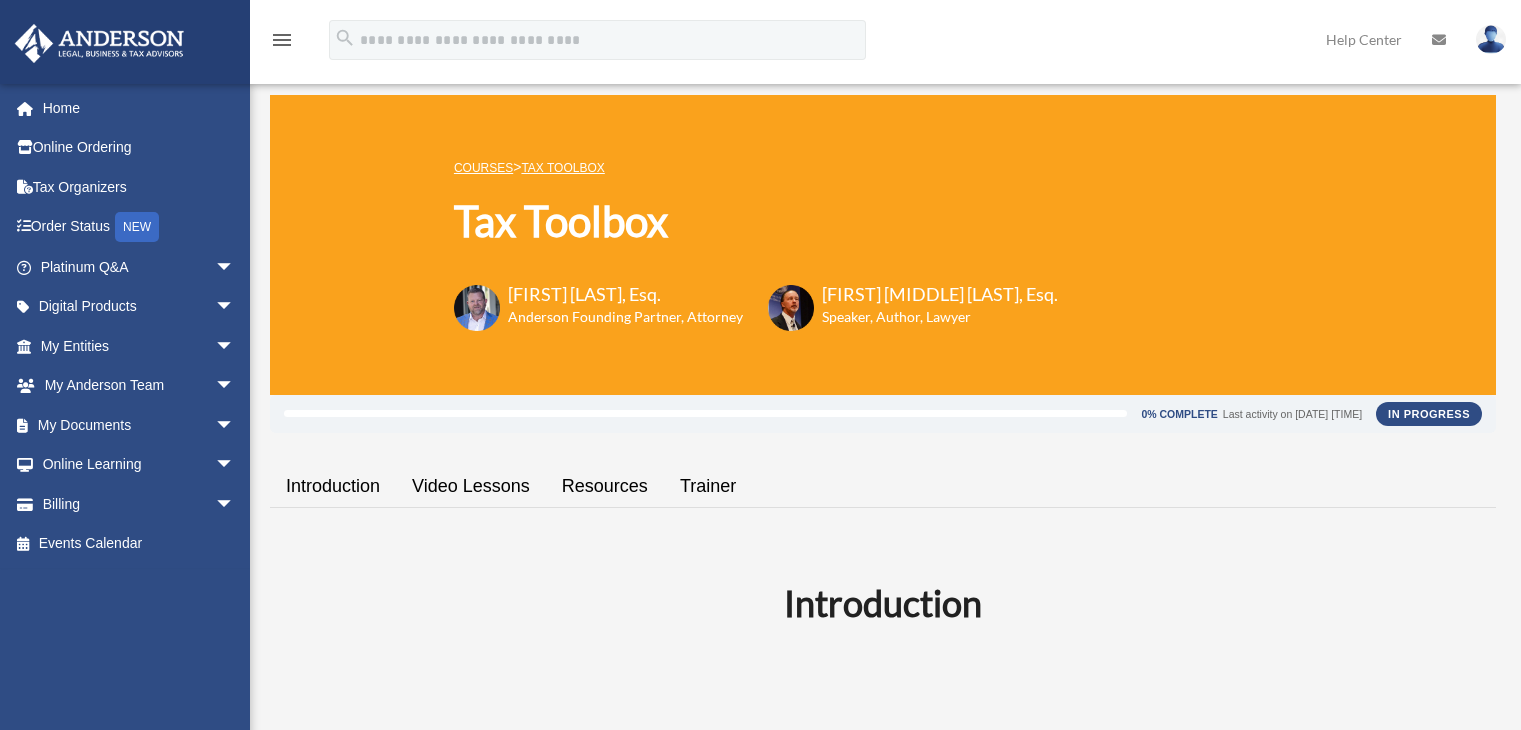 scroll, scrollTop: 0, scrollLeft: 0, axis: both 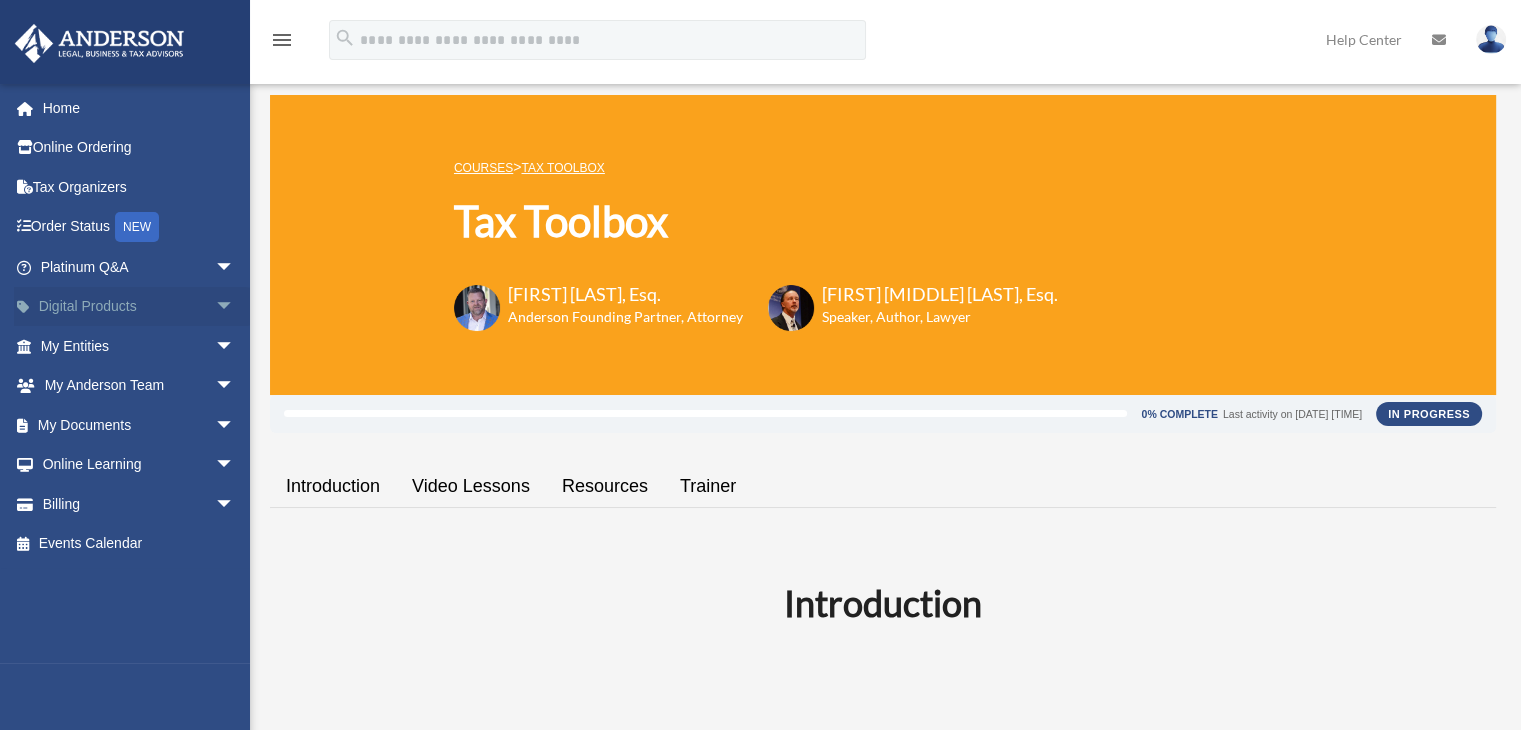 click on "arrow_drop_down" at bounding box center (235, 307) 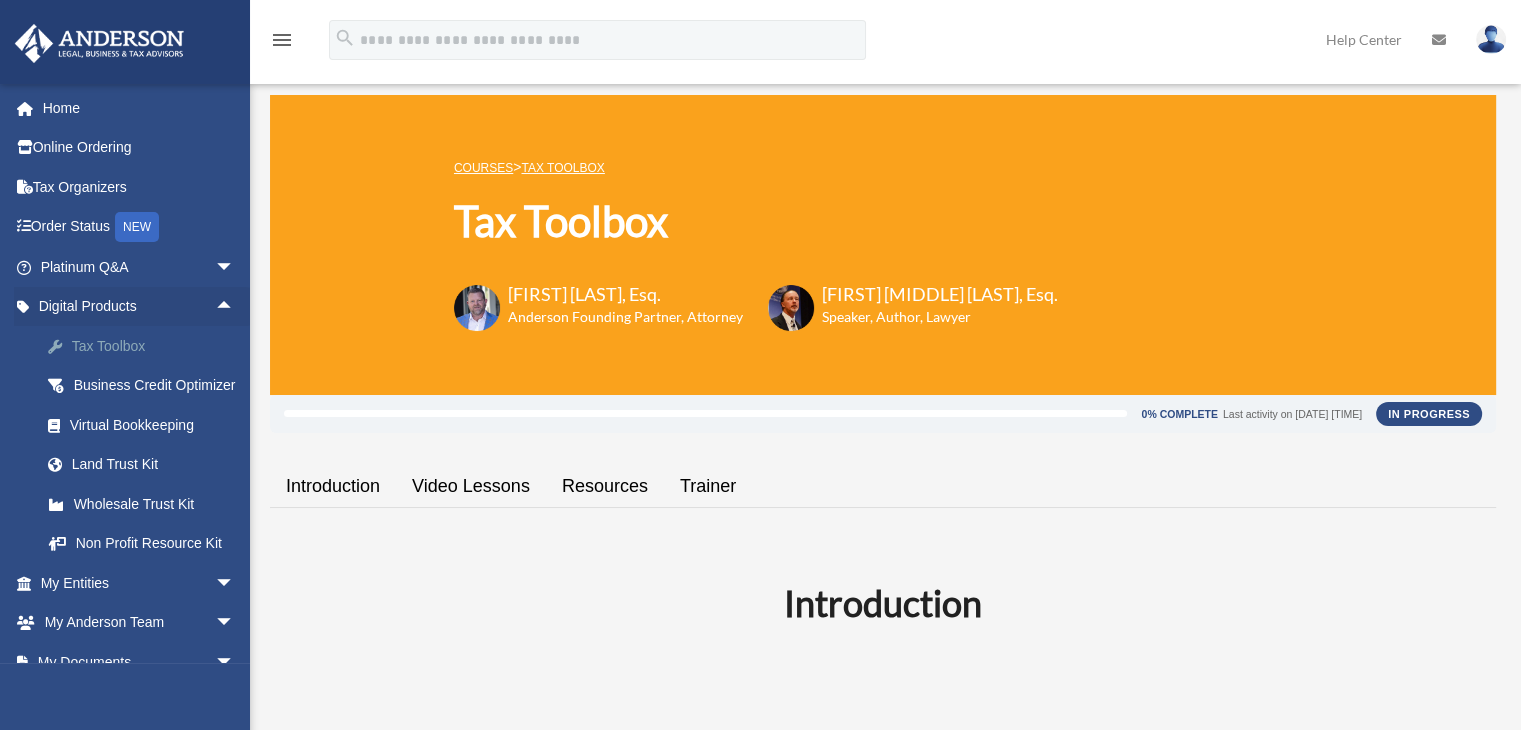 drag, startPoint x: 139, startPoint y: 342, endPoint x: 181, endPoint y: 341, distance: 42.0119 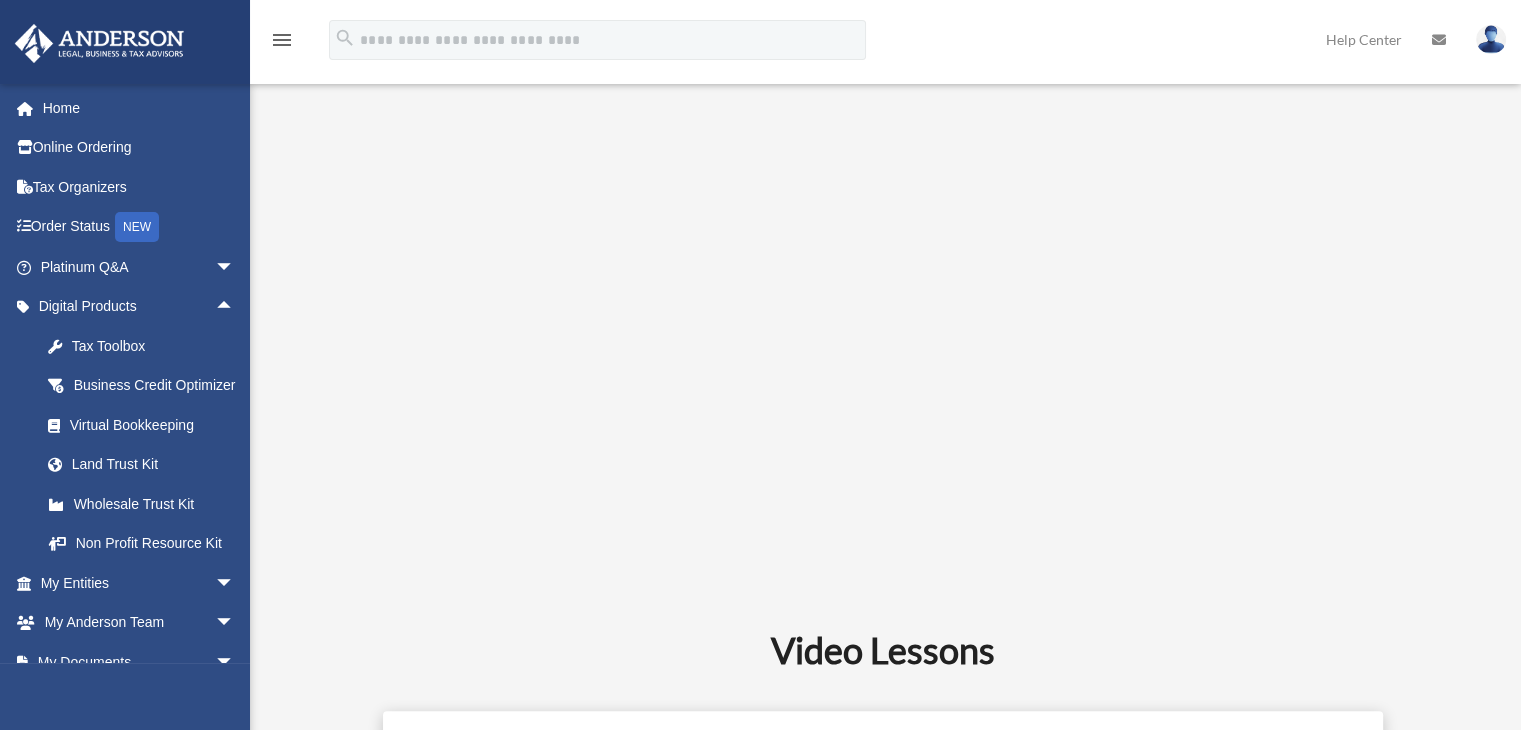 scroll, scrollTop: 800, scrollLeft: 0, axis: vertical 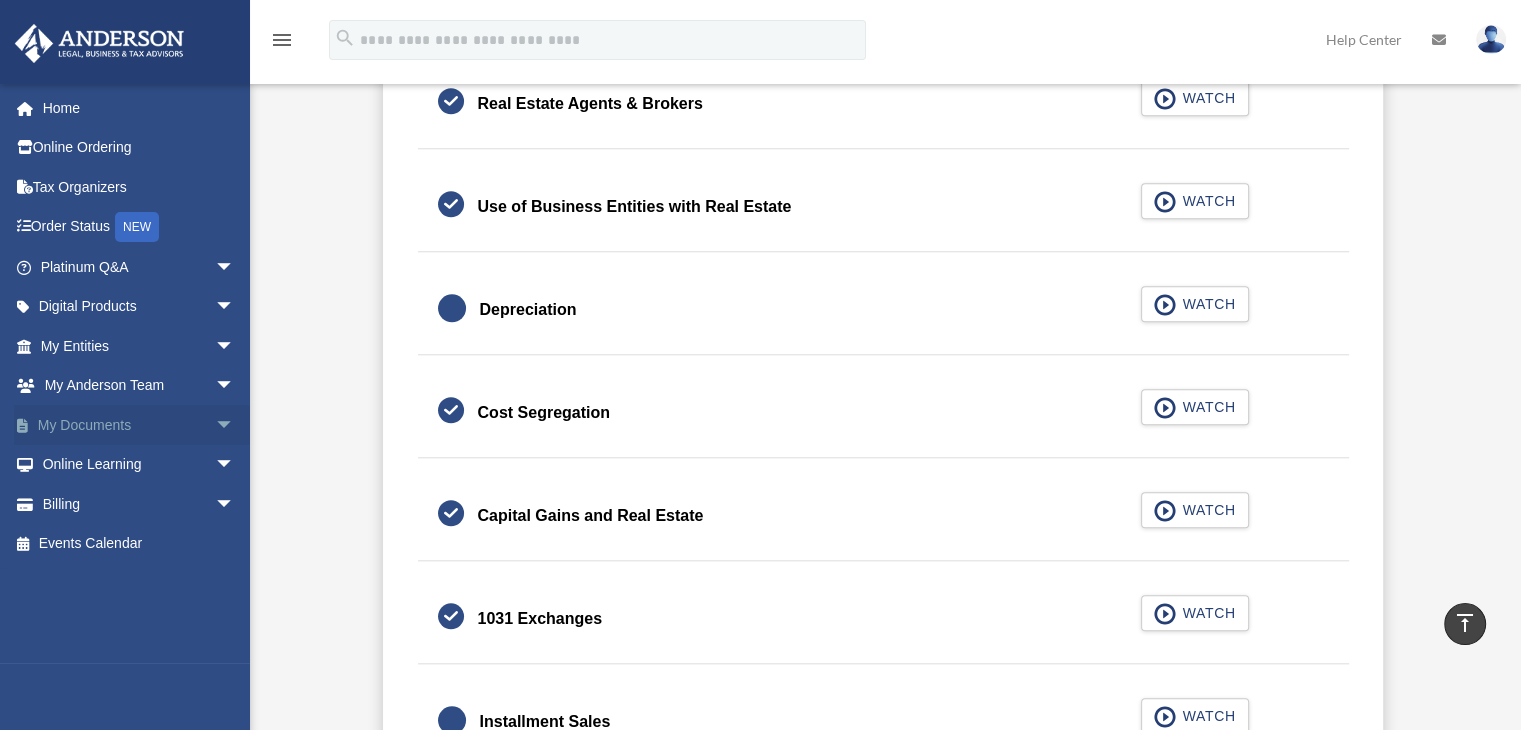 click on "arrow_drop_down" at bounding box center (235, 425) 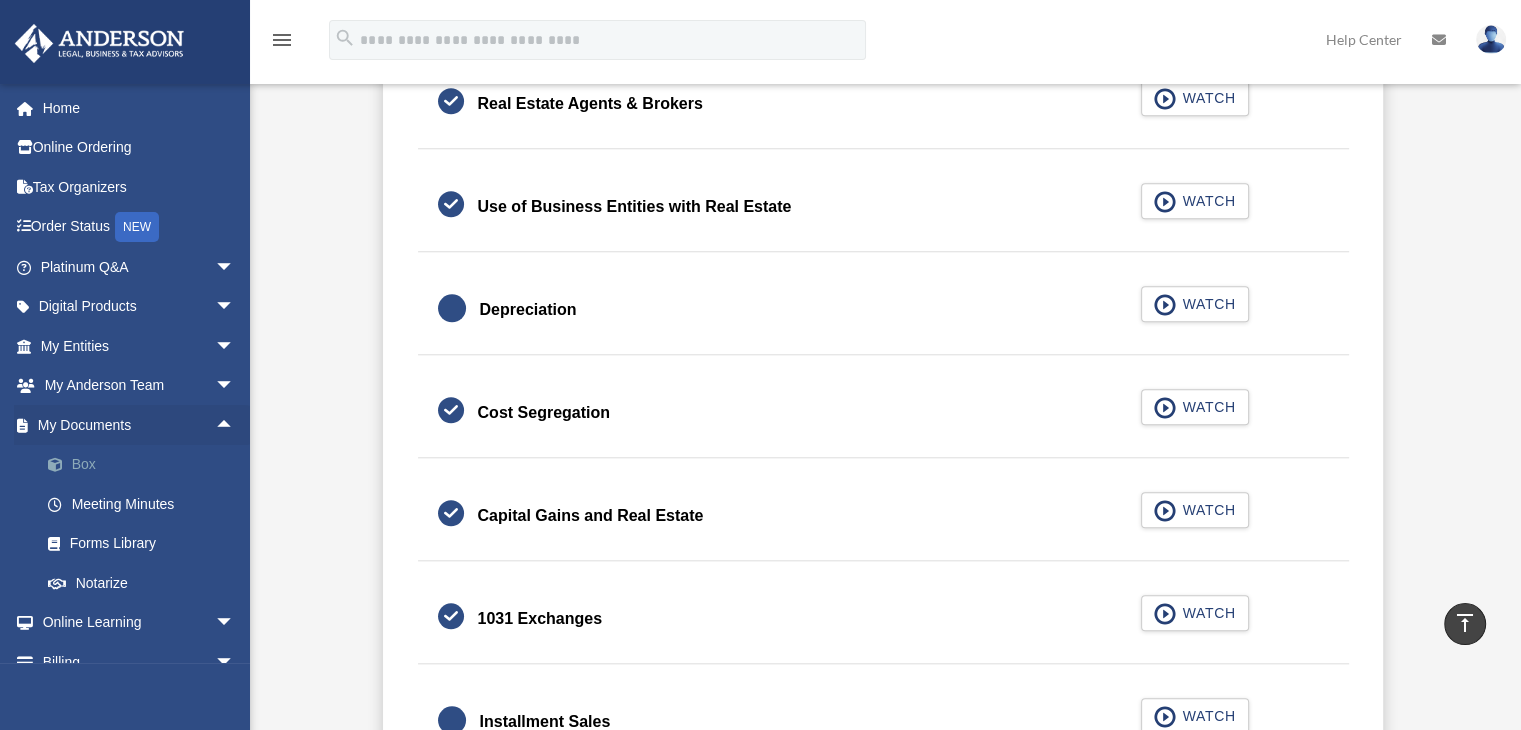 click on "Box" at bounding box center (146, 465) 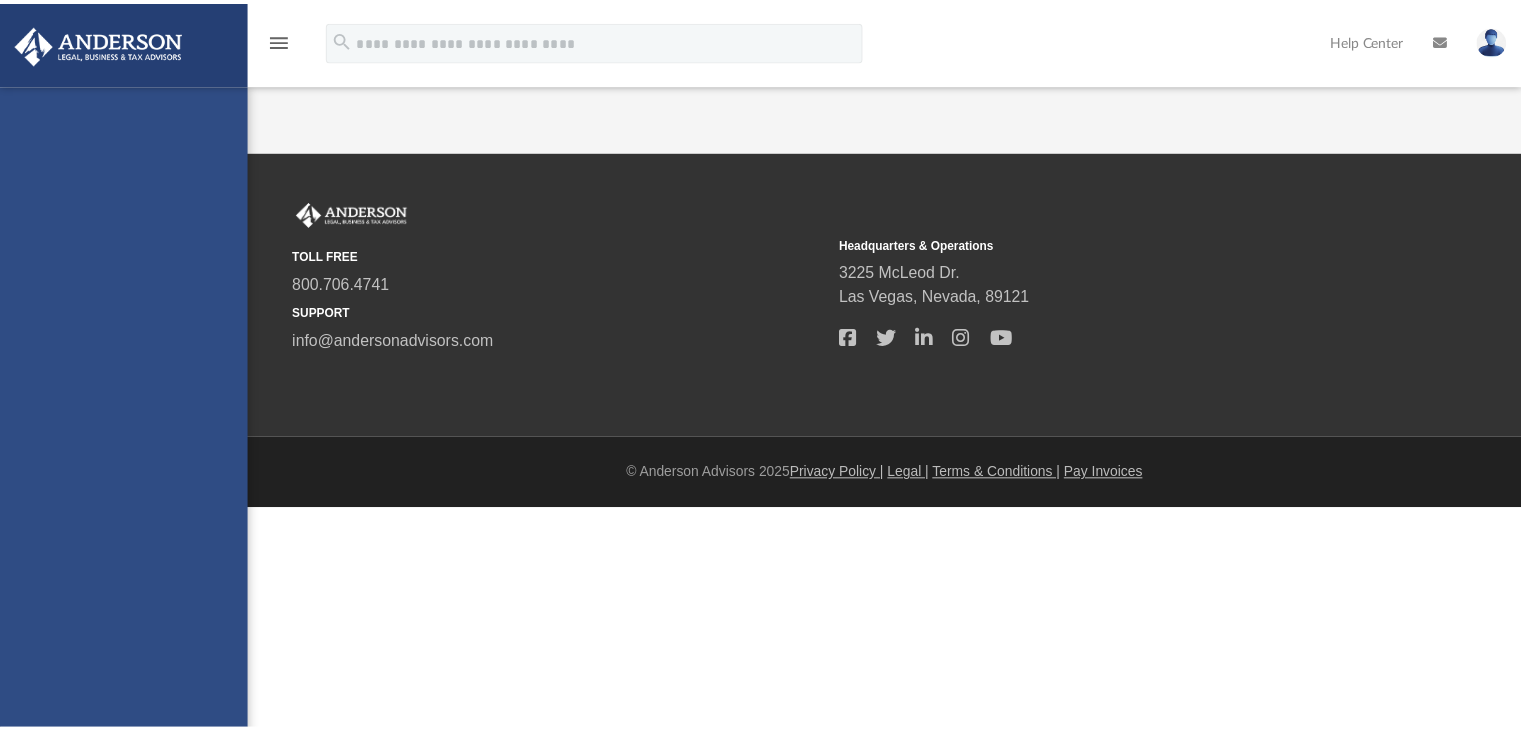 scroll, scrollTop: 0, scrollLeft: 0, axis: both 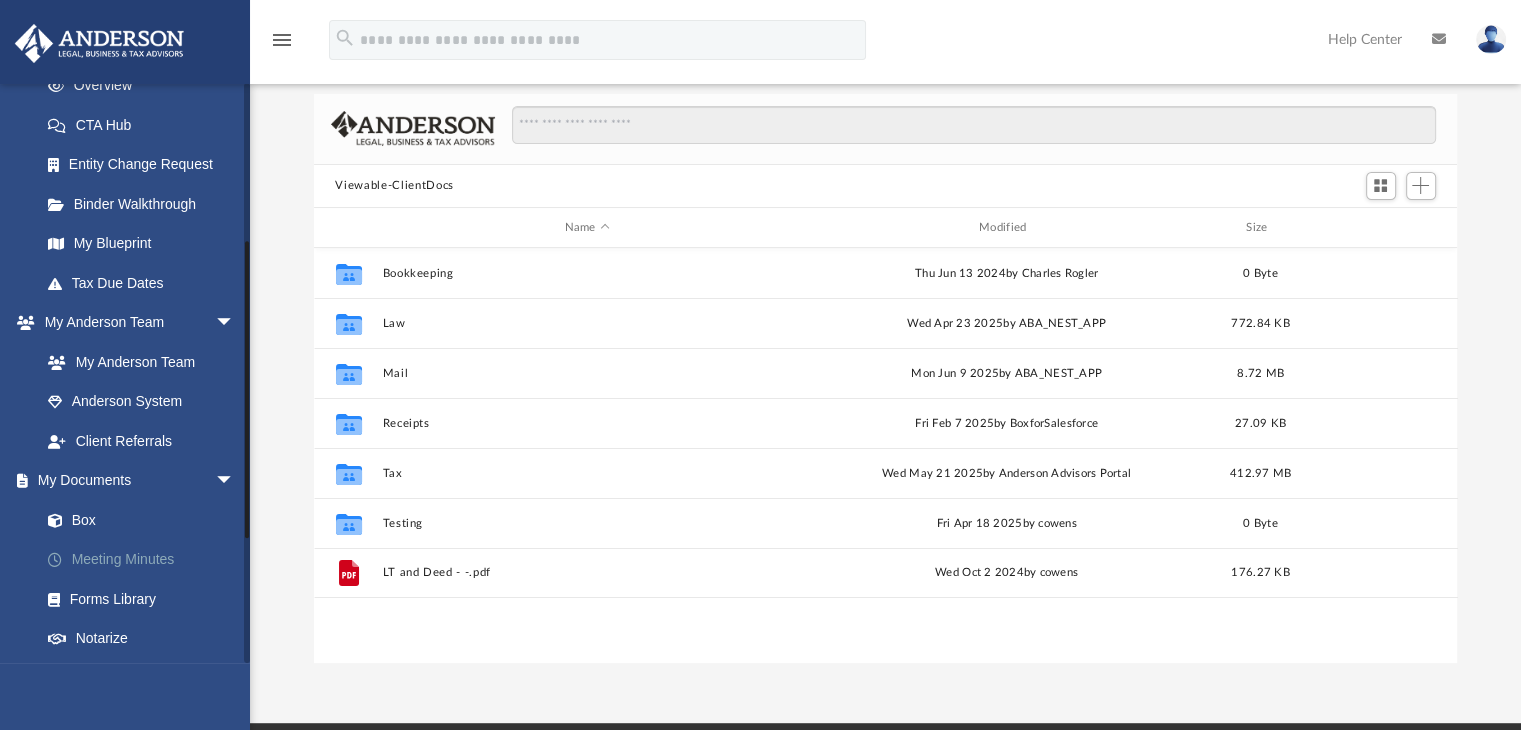 click on "Meeting Minutes" at bounding box center [146, 560] 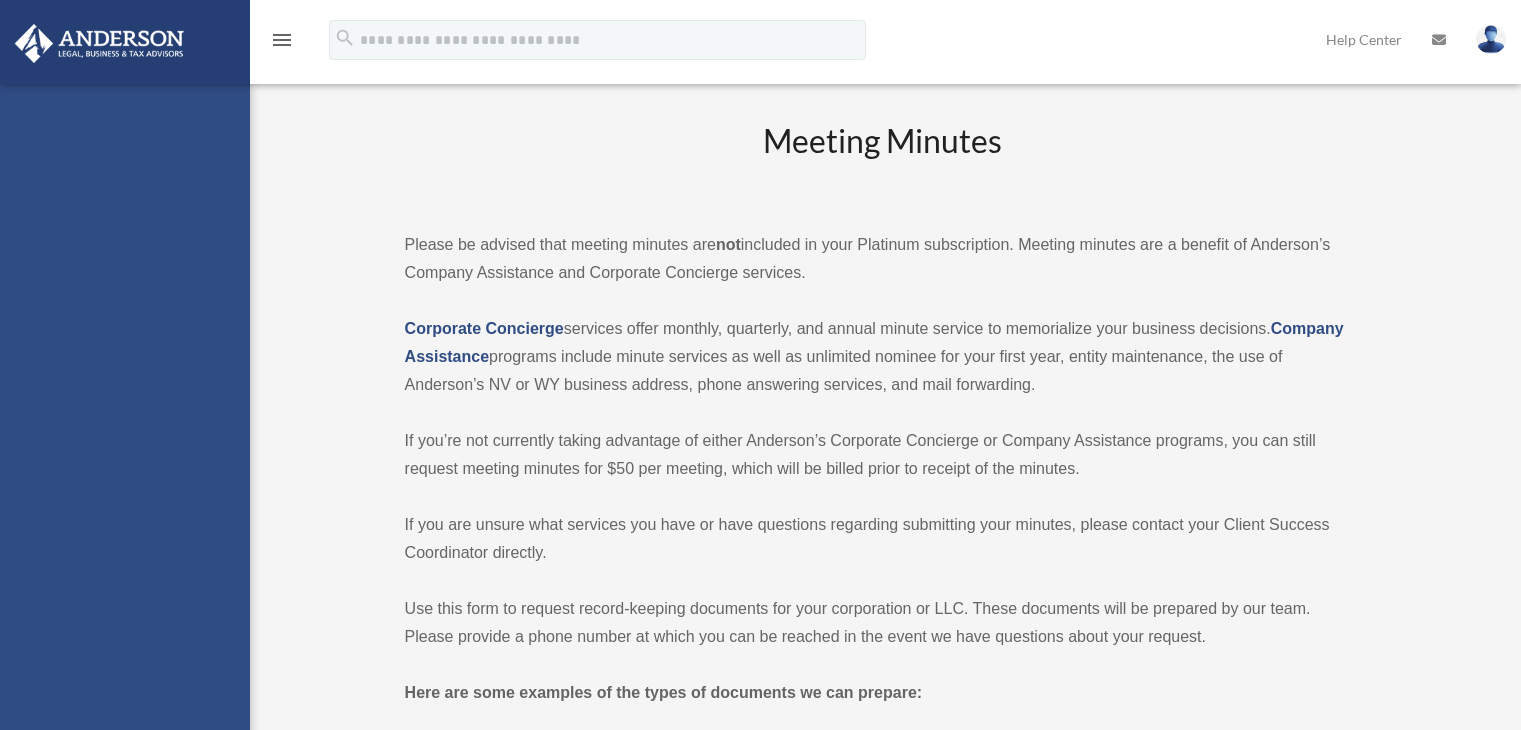 scroll, scrollTop: 0, scrollLeft: 0, axis: both 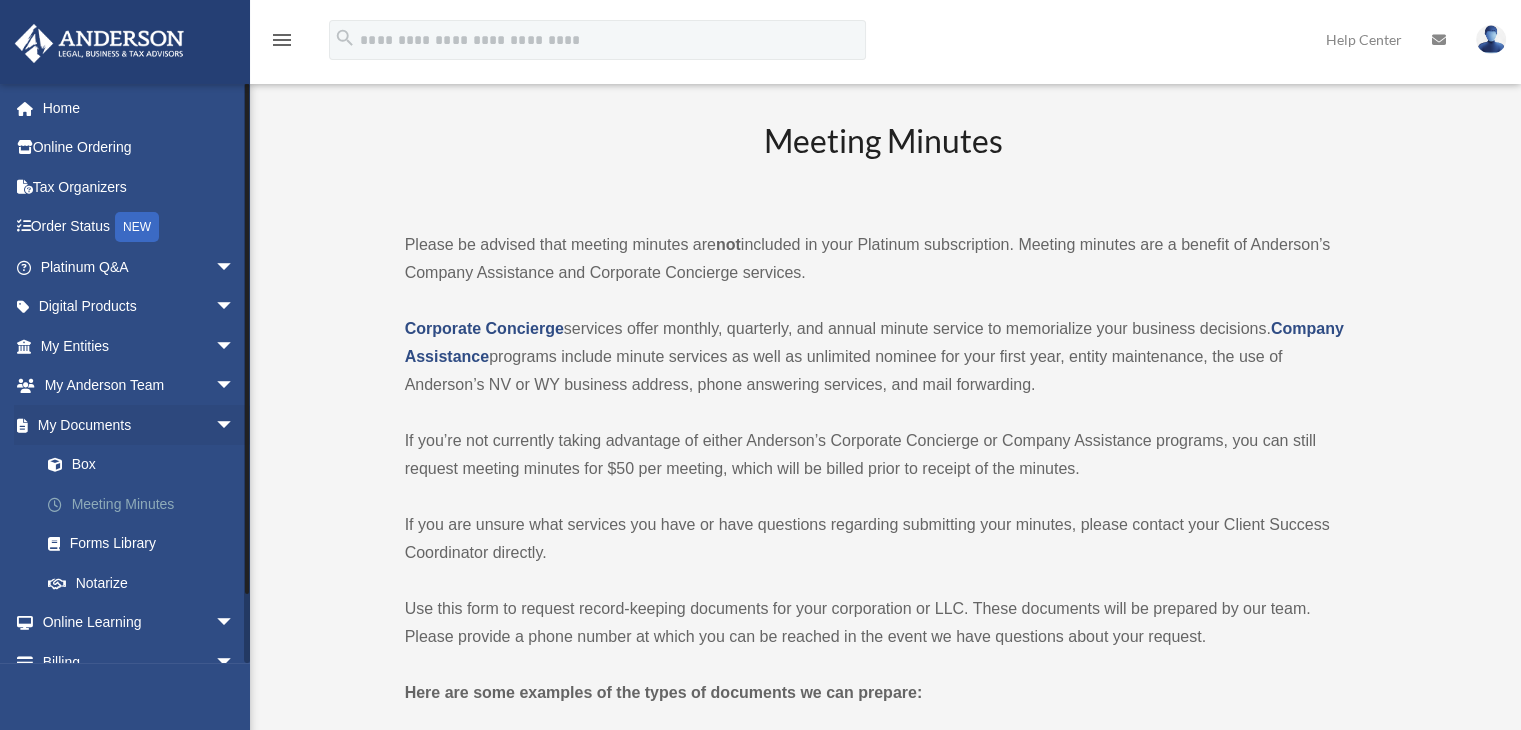 click on "Meeting Minutes" at bounding box center (146, 504) 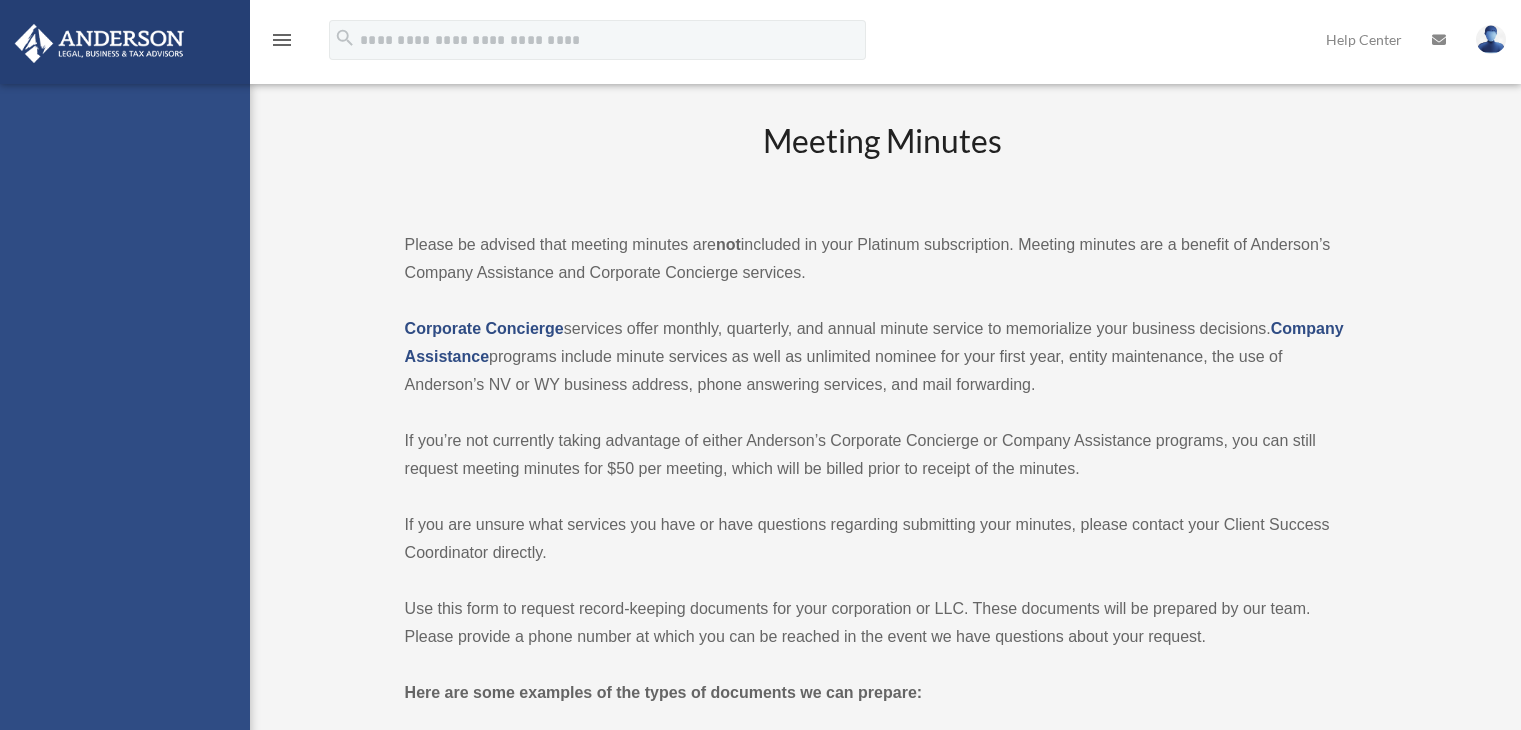 scroll, scrollTop: 0, scrollLeft: 0, axis: both 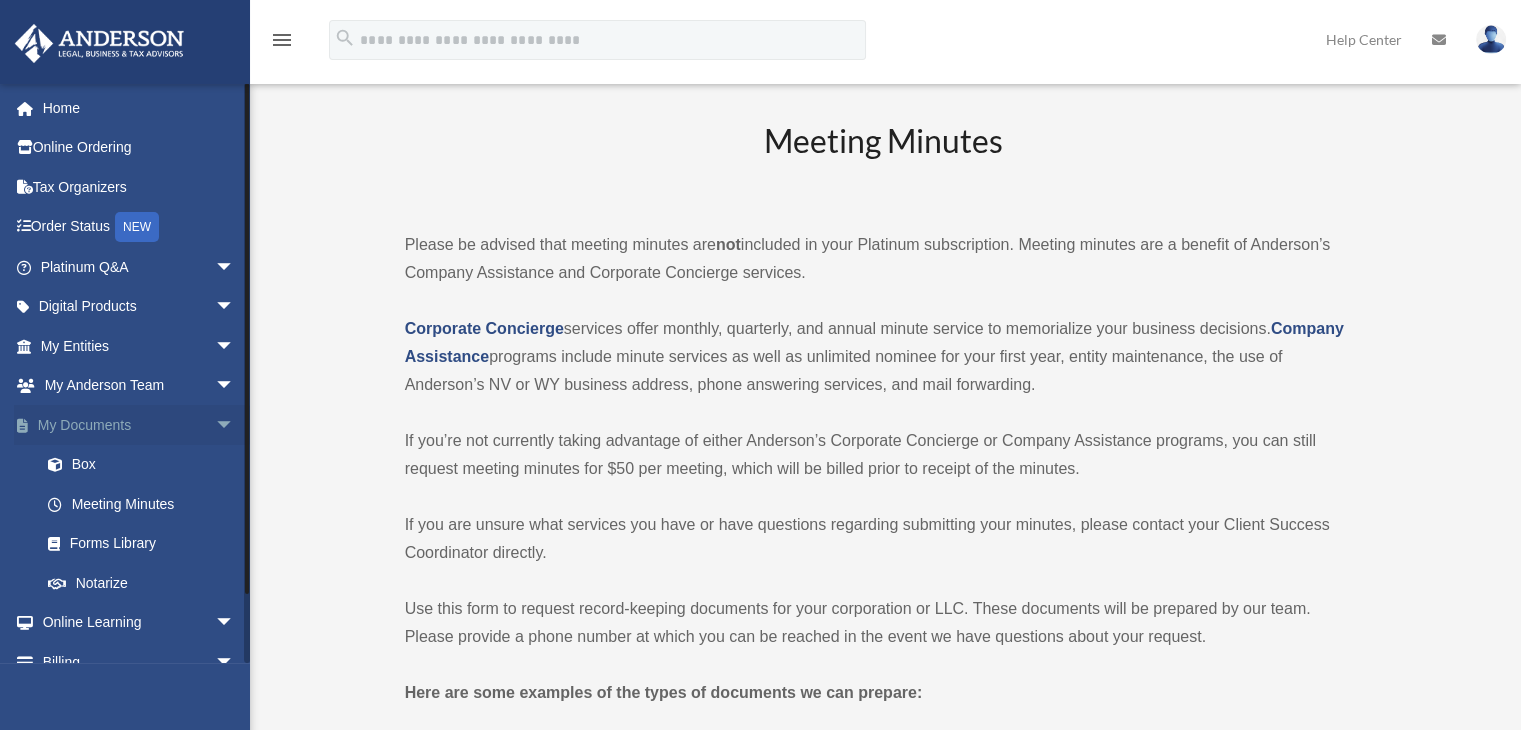 click on "arrow_drop_down" at bounding box center (235, 425) 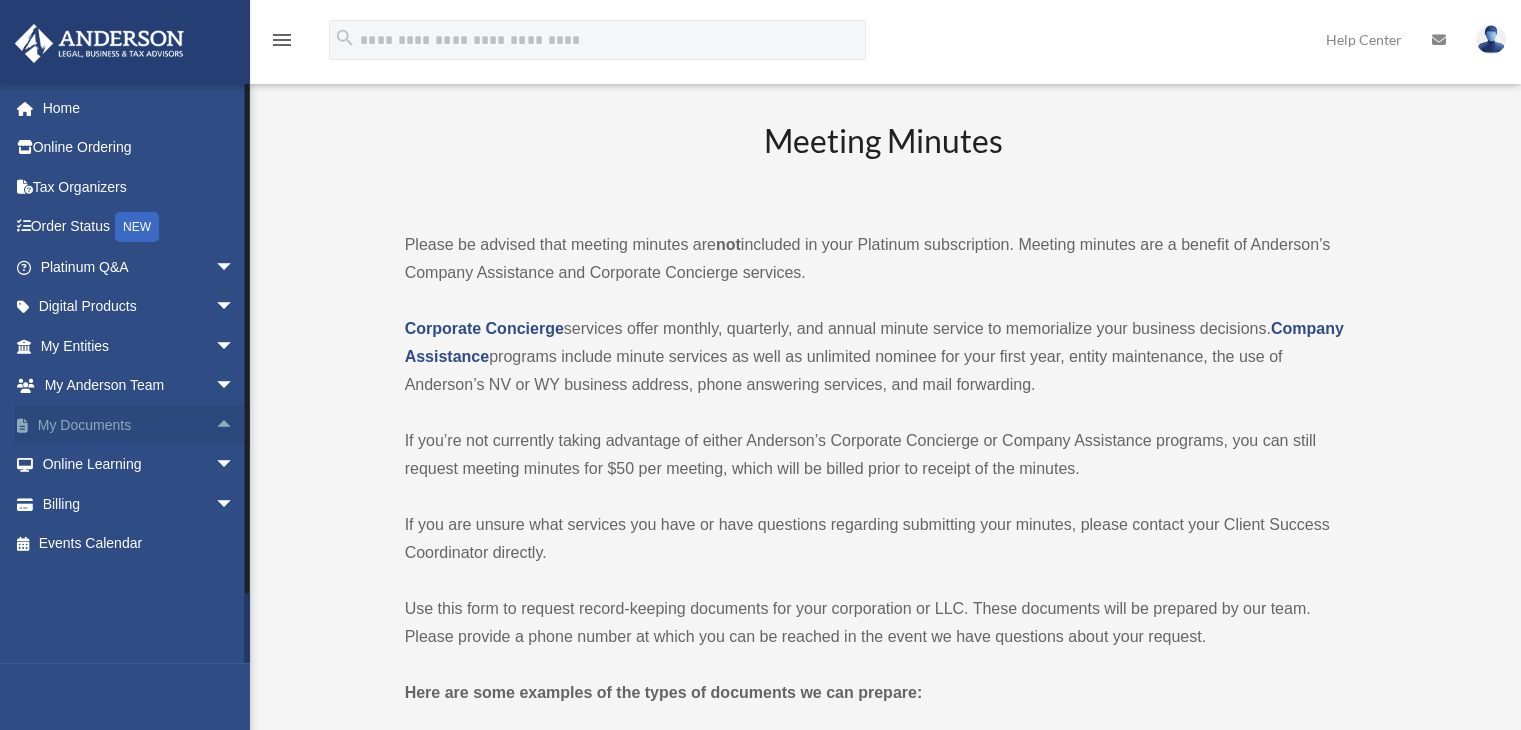 click on "arrow_drop_up" at bounding box center [235, 425] 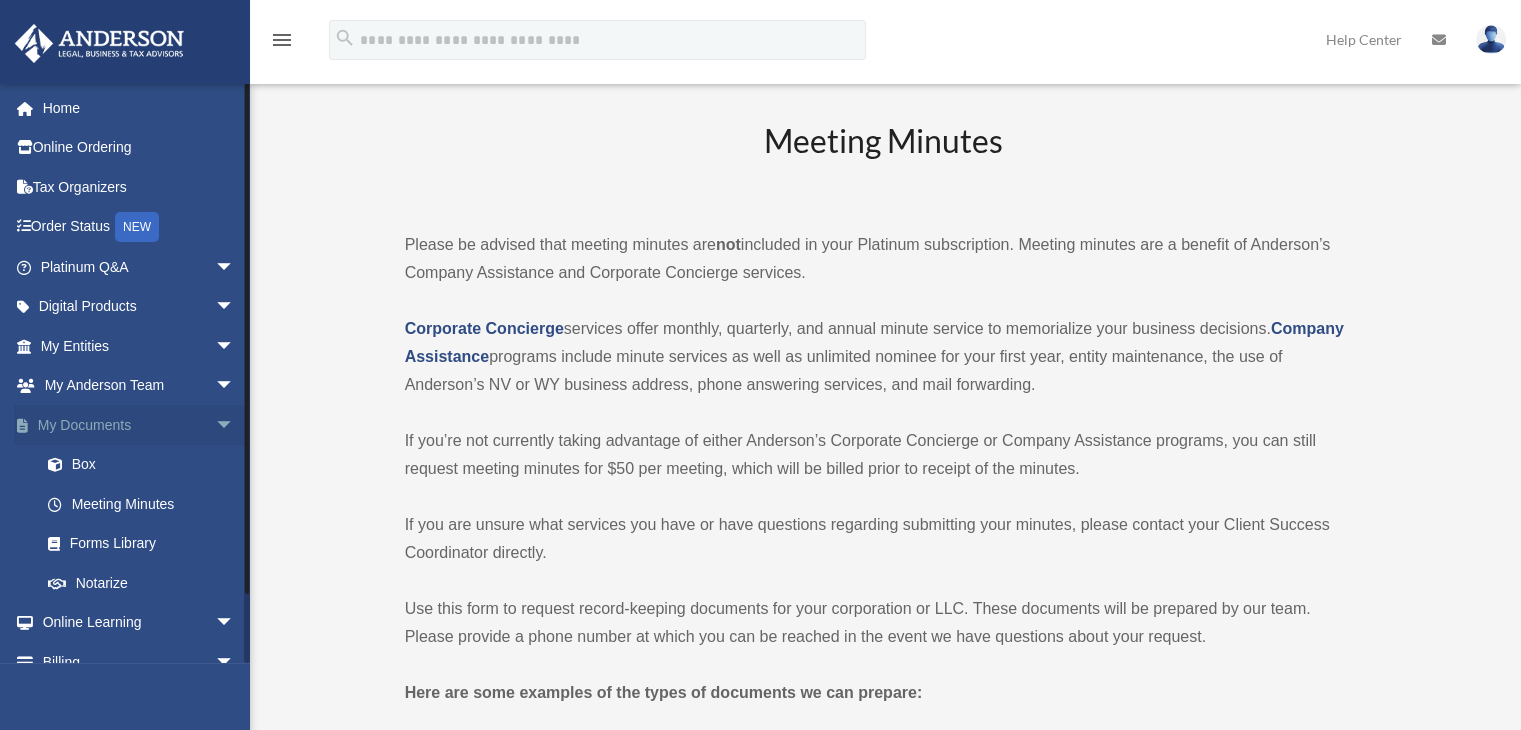 click on "arrow_drop_down" at bounding box center [235, 425] 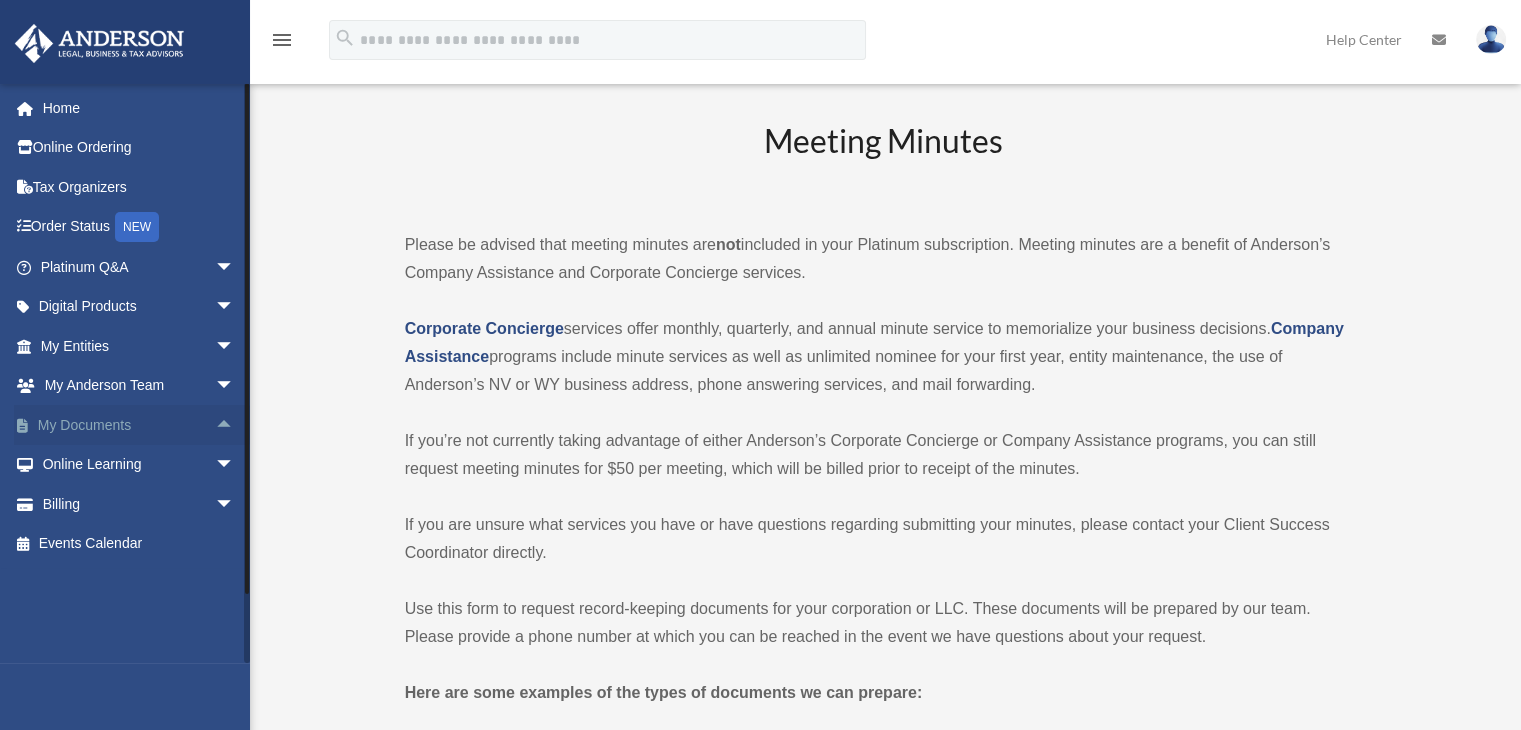 click on "arrow_drop_up" at bounding box center (235, 425) 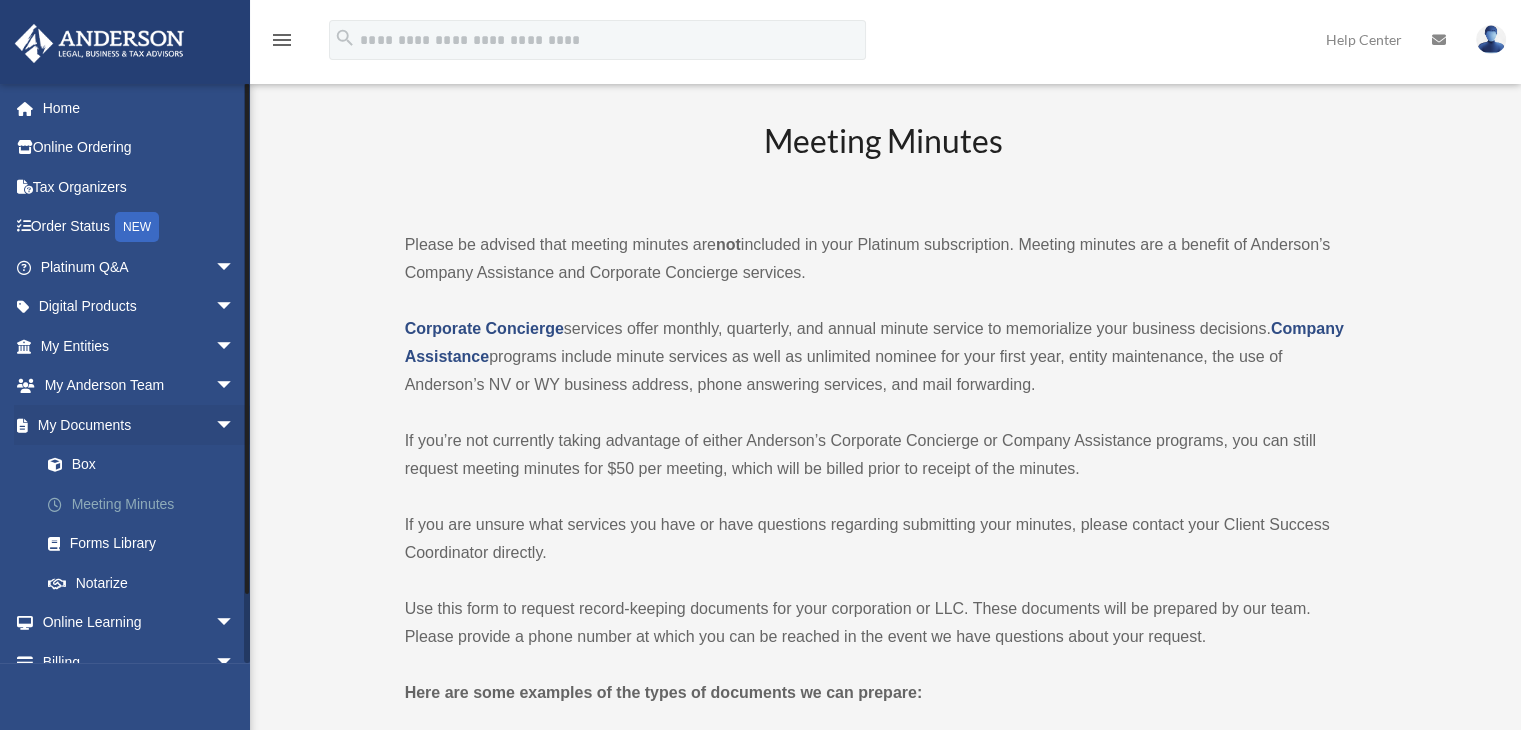 click on "Meeting Minutes" at bounding box center [146, 504] 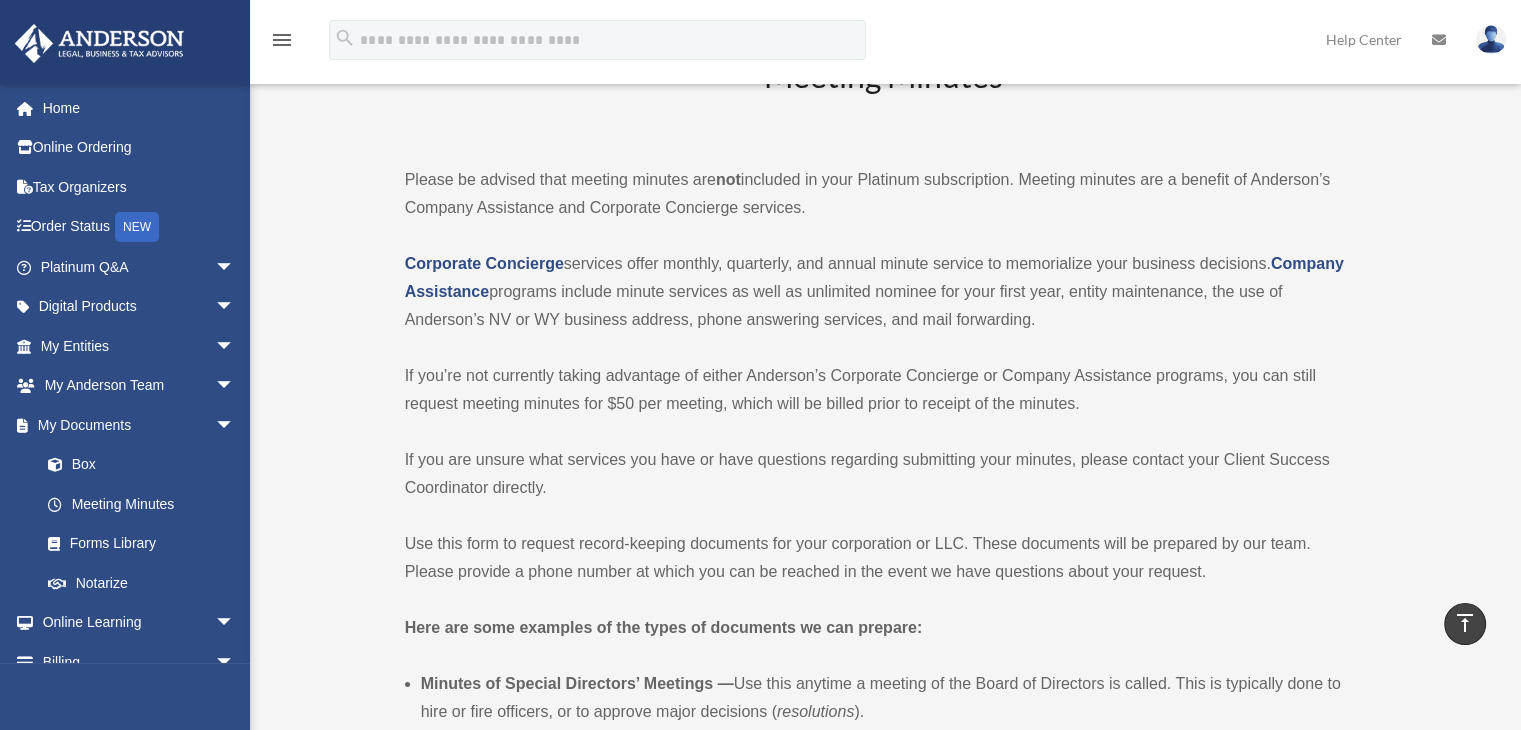 scroll, scrollTop: 0, scrollLeft: 0, axis: both 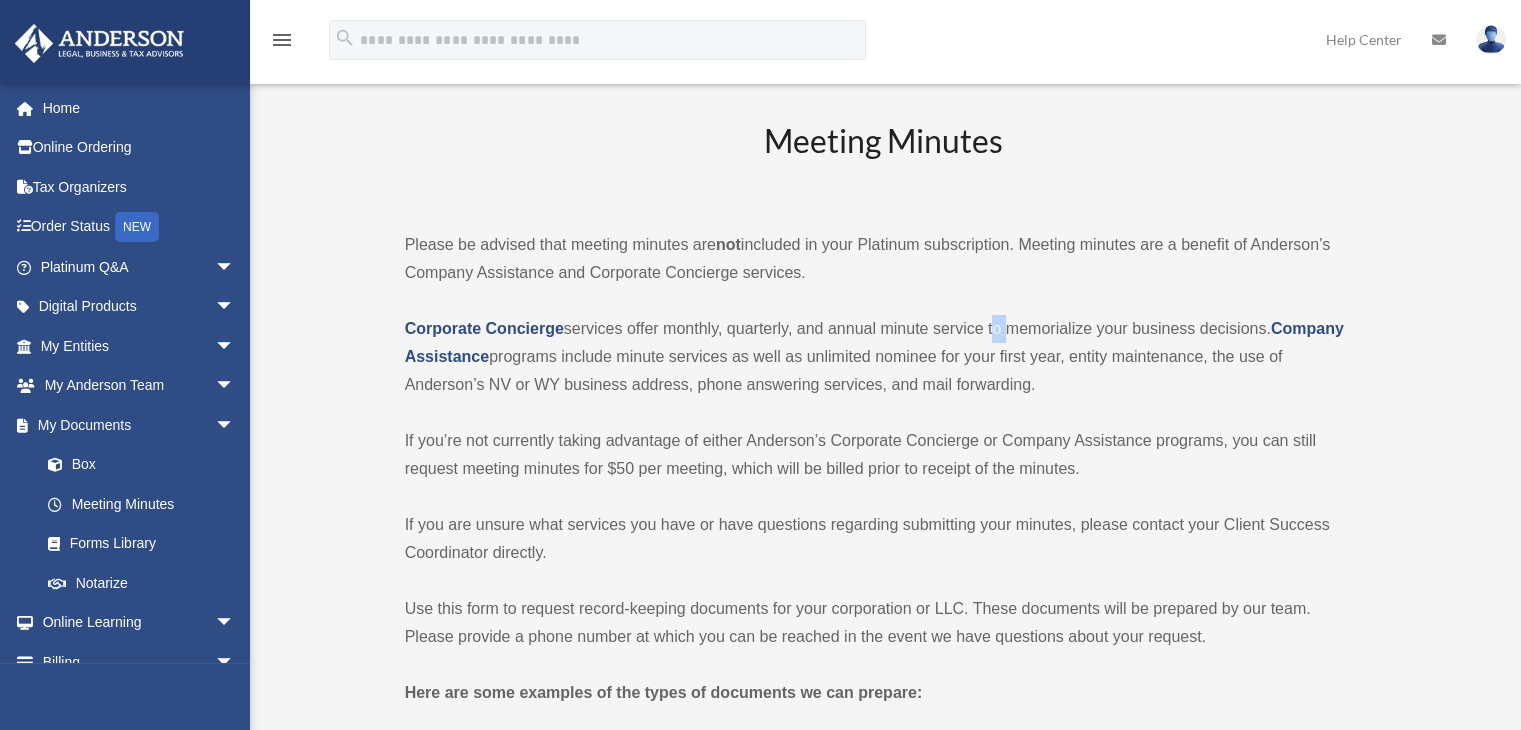 drag, startPoint x: 1003, startPoint y: 326, endPoint x: 991, endPoint y: 329, distance: 12.369317 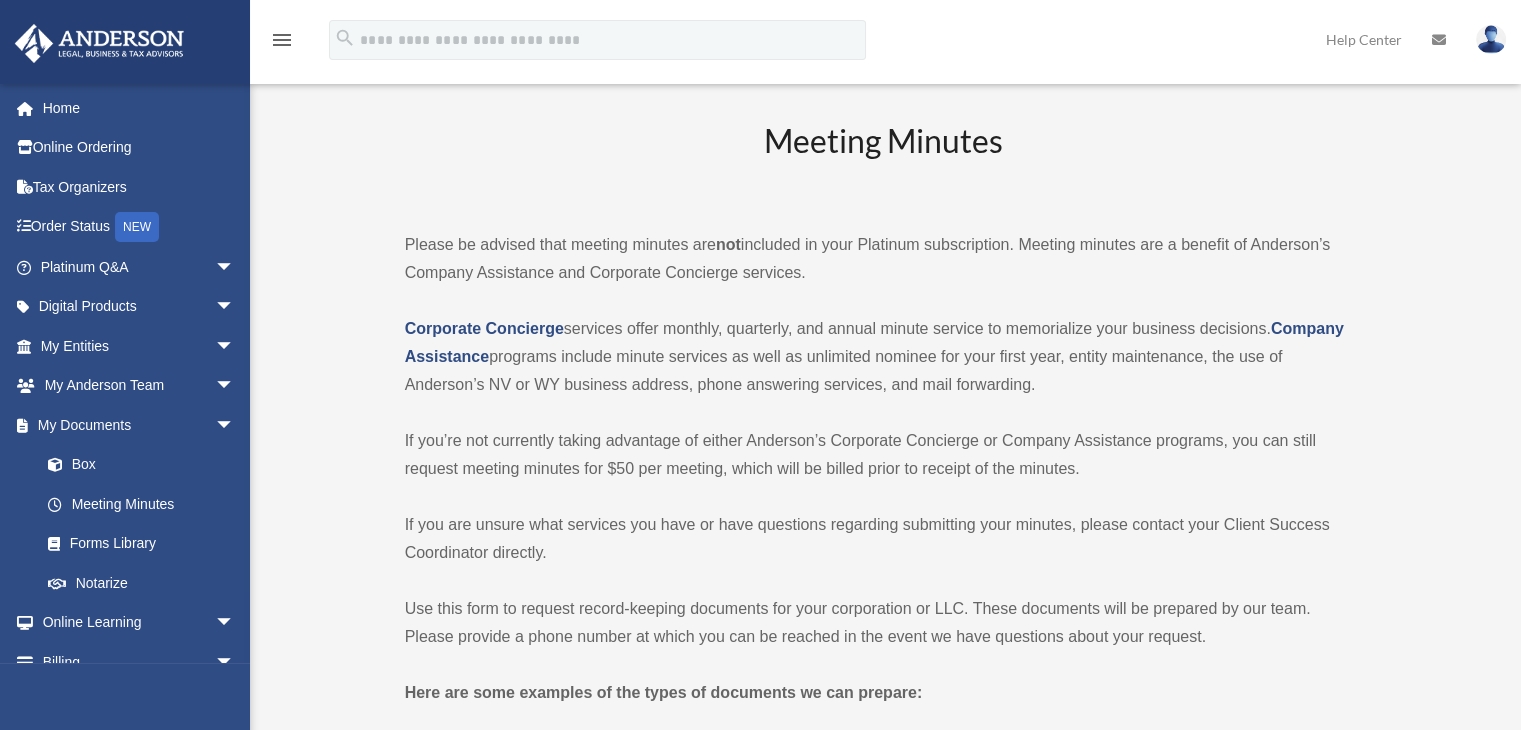 click on "Corporate Concierge  services offer monthly, quarterly, and annual minute service to memorialize your business decisions.  Company Assistance  programs include minute services as well as unlimited nominee for your first year, entity maintenance, the use of Anderson’s NV or WY business address, phone answering services, and mail forwarding." at bounding box center [883, 357] 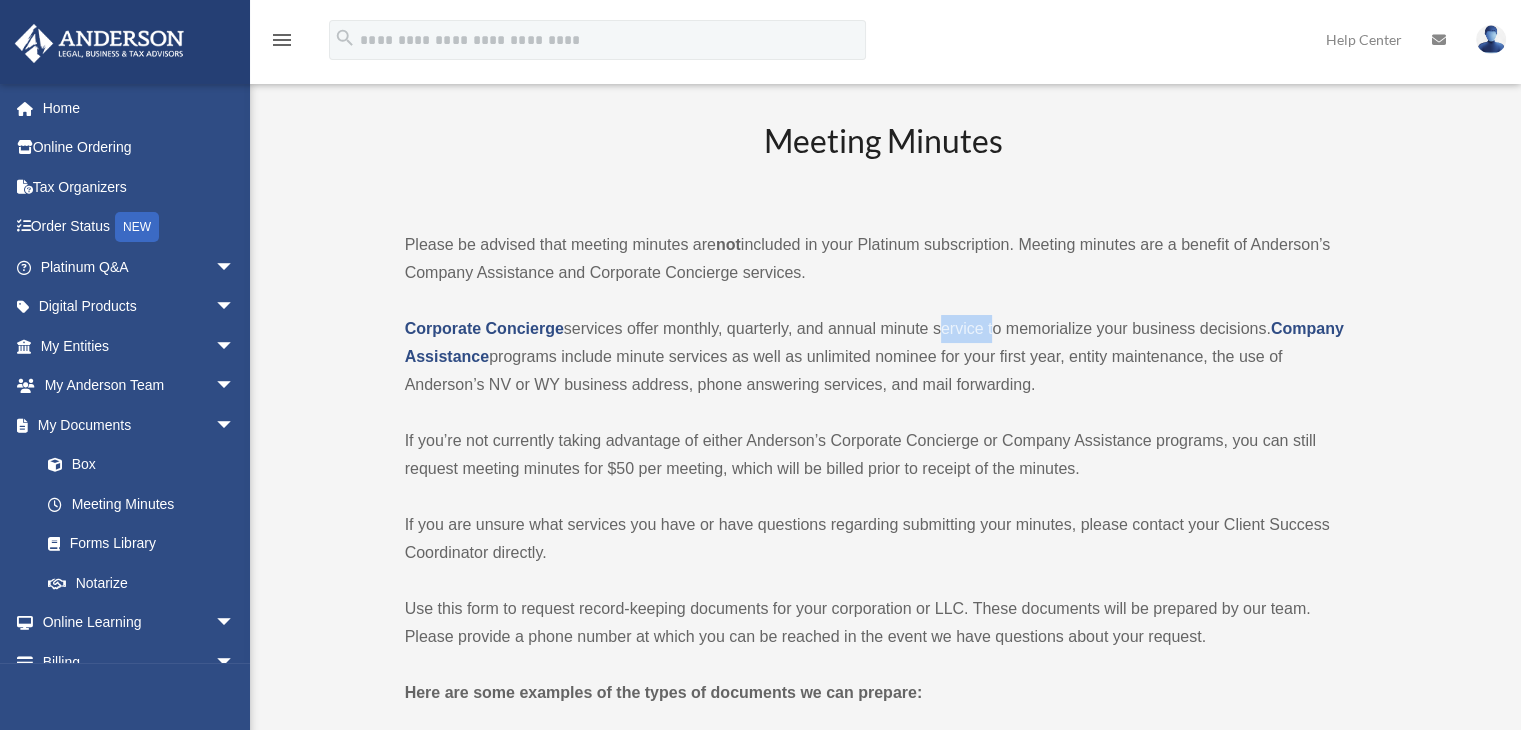drag, startPoint x: 988, startPoint y: 328, endPoint x: 962, endPoint y: 323, distance: 26.476404 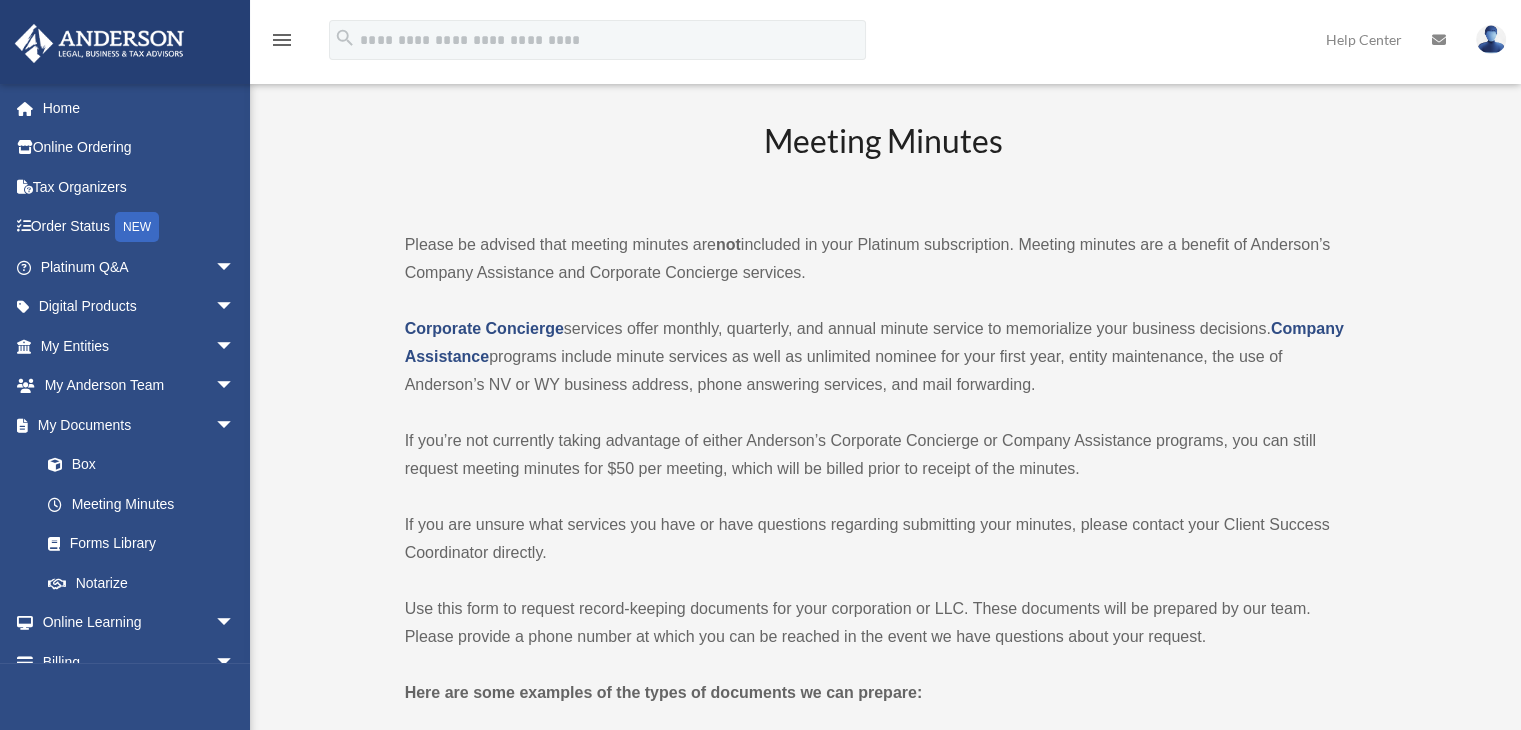 click on "Corporate Concierge  services offer monthly, quarterly, and annual minute service to memorialize your business decisions.  Company Assistance  programs include minute services as well as unlimited nominee for your first year, entity maintenance, the use of Anderson’s NV or WY business address, phone answering services, and mail forwarding." at bounding box center (883, 357) 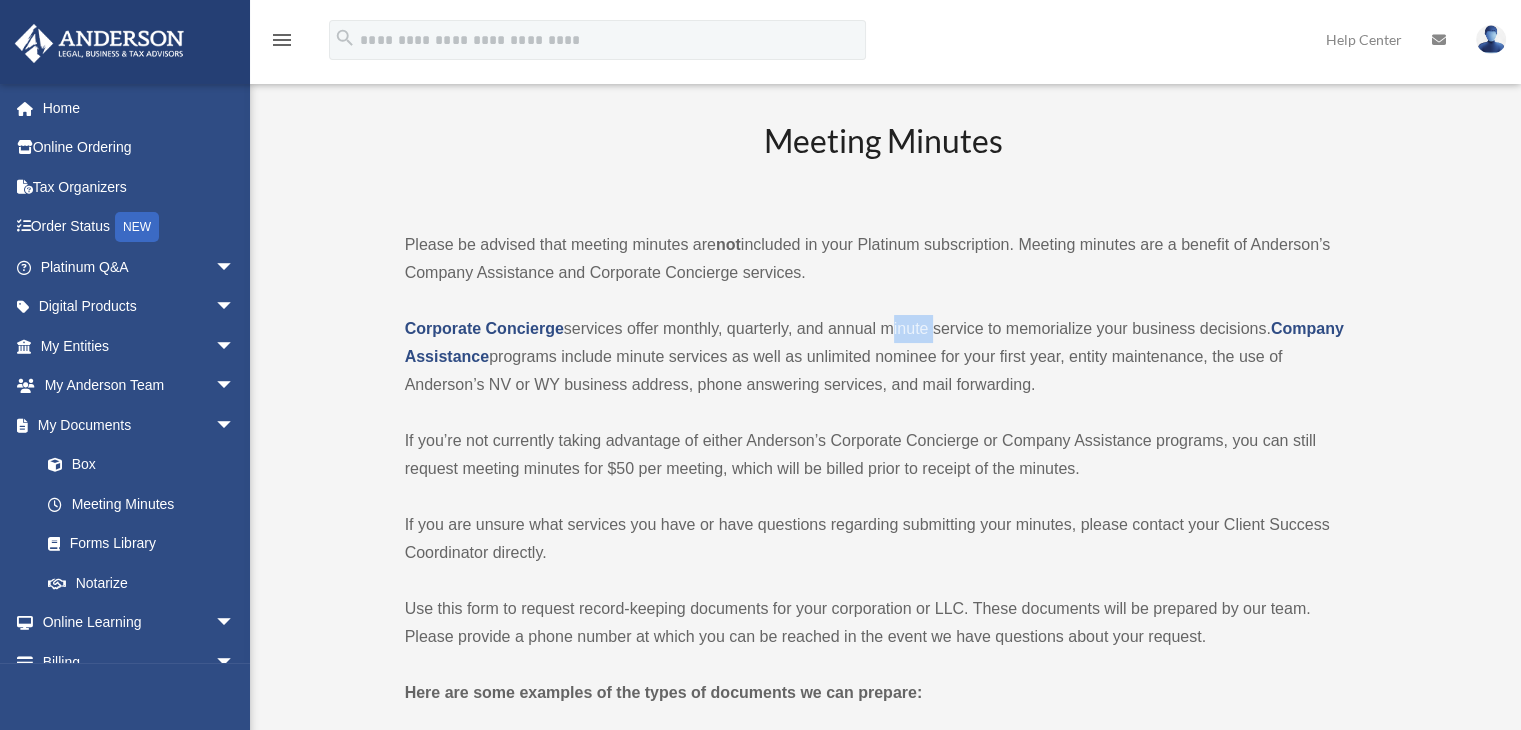 click on "Corporate Concierge  services offer monthly, quarterly, and annual minute service to memorialize your business decisions.  Company Assistance  programs include minute services as well as unlimited nominee for your first year, entity maintenance, the use of Anderson’s NV or WY business address, phone answering services, and mail forwarding." at bounding box center (883, 357) 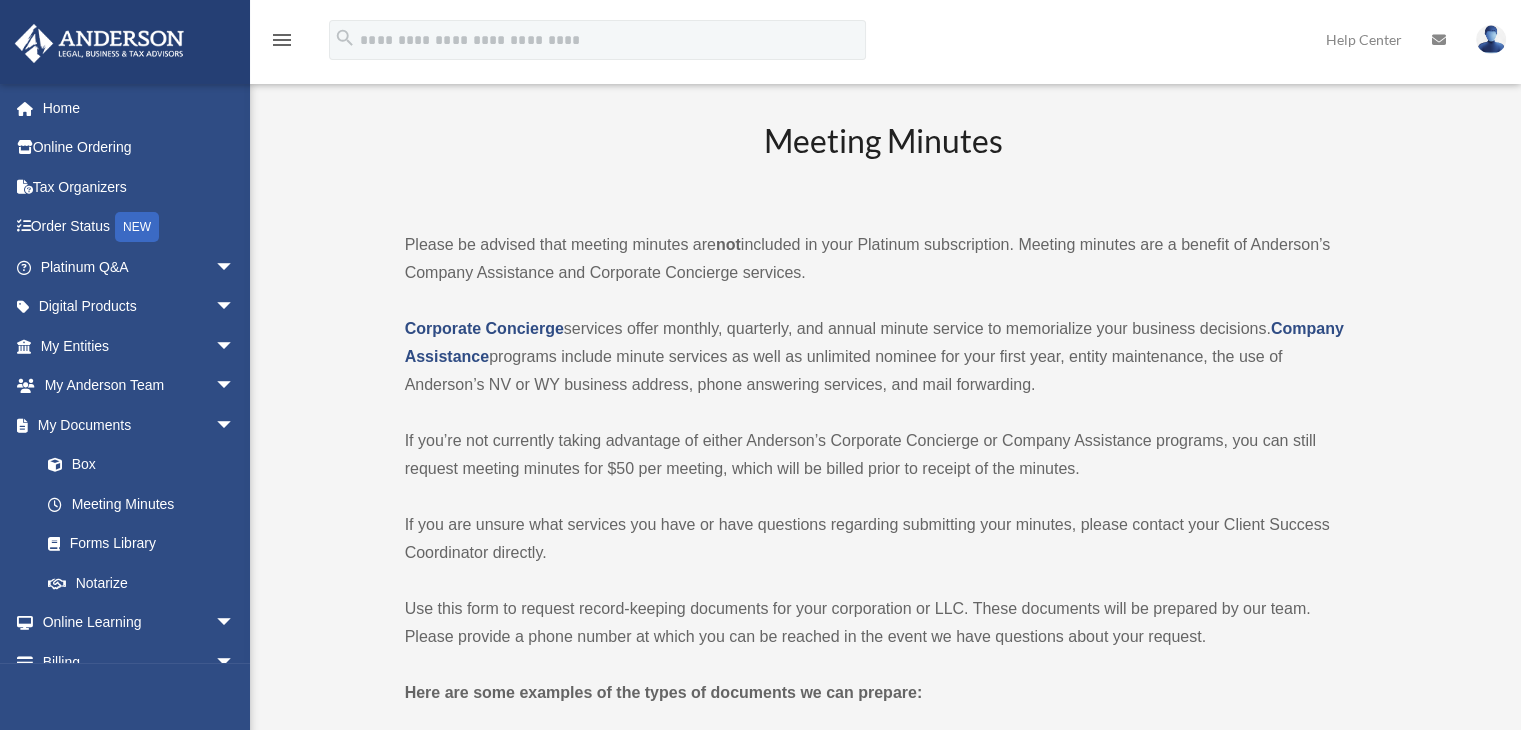 click on "Corporate Concierge  services offer monthly, quarterly, and annual minute service to memorialize your business decisions.  Company Assistance  programs include minute services as well as unlimited nominee for your first year, entity maintenance, the use of Anderson’s NV or WY business address, phone answering services, and mail forwarding." at bounding box center (883, 357) 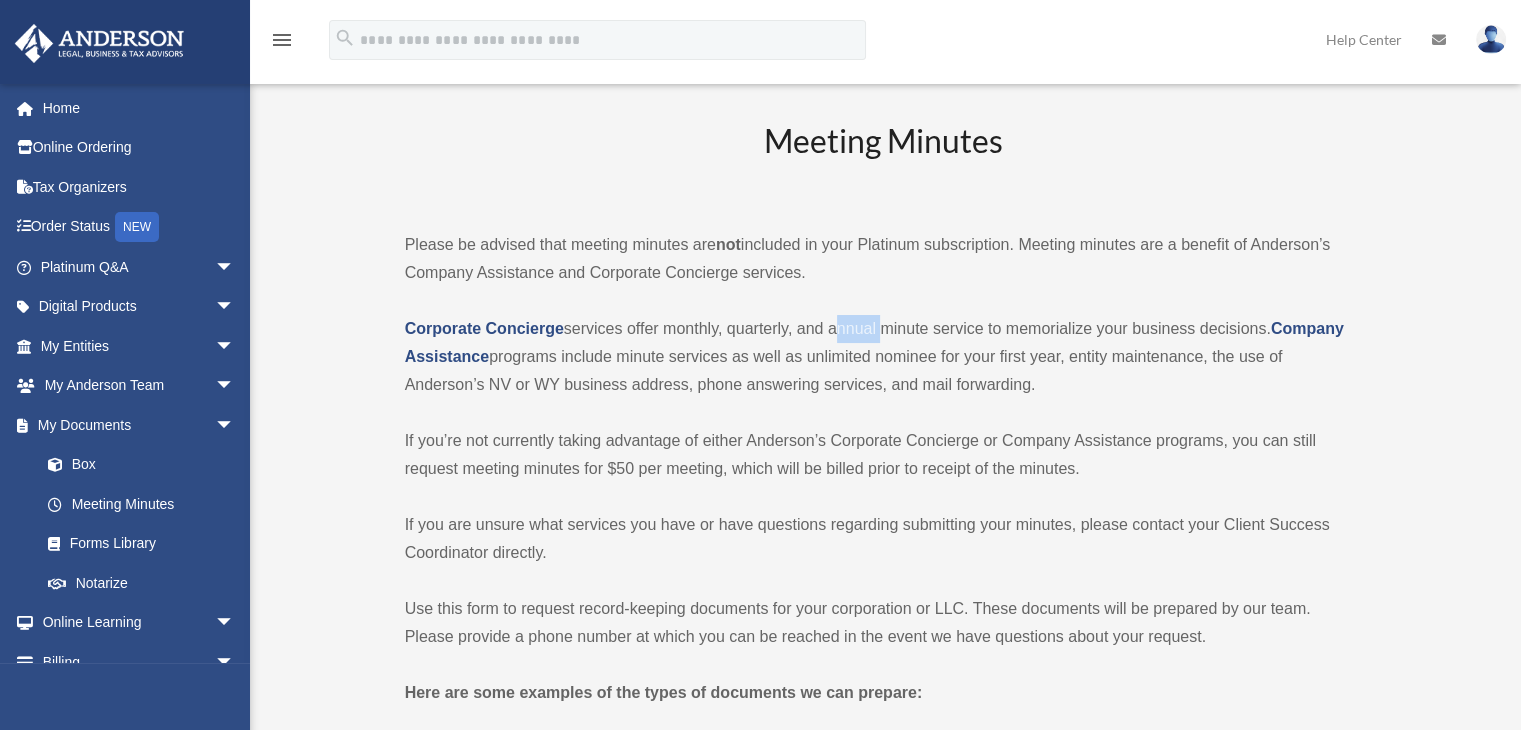 click on "Corporate Concierge  services offer monthly, quarterly, and annual minute service to memorialize your business decisions.  Company Assistance  programs include minute services as well as unlimited nominee for your first year, entity maintenance, the use of Anderson’s NV or WY business address, phone answering services, and mail forwarding." at bounding box center (883, 357) 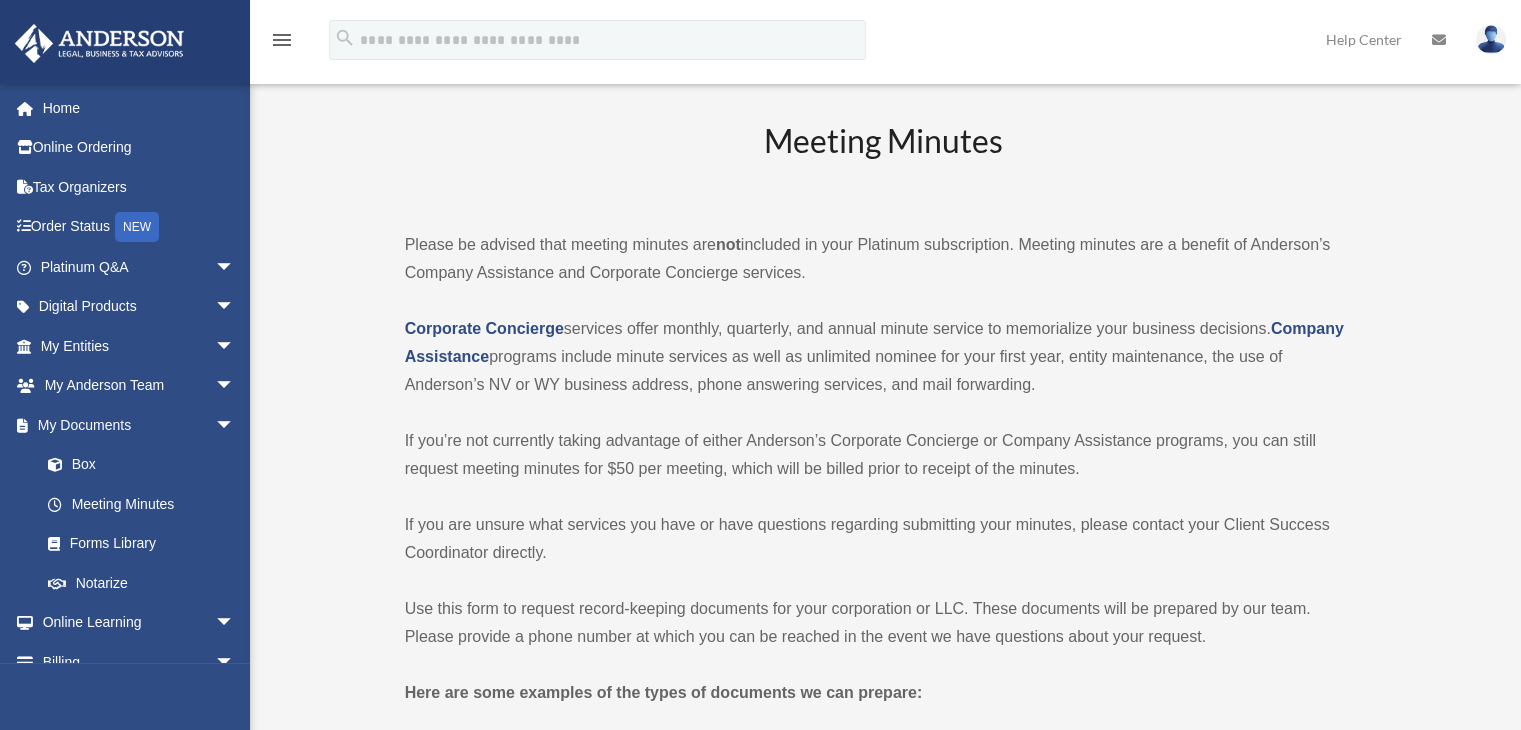 click on "Corporate Concierge  services offer monthly, quarterly, and annual minute service to memorialize your business decisions.  Company Assistance  programs include minute services as well as unlimited nominee for your first year, entity maintenance, the use of Anderson’s NV or WY business address, phone answering services, and mail forwarding." at bounding box center (883, 357) 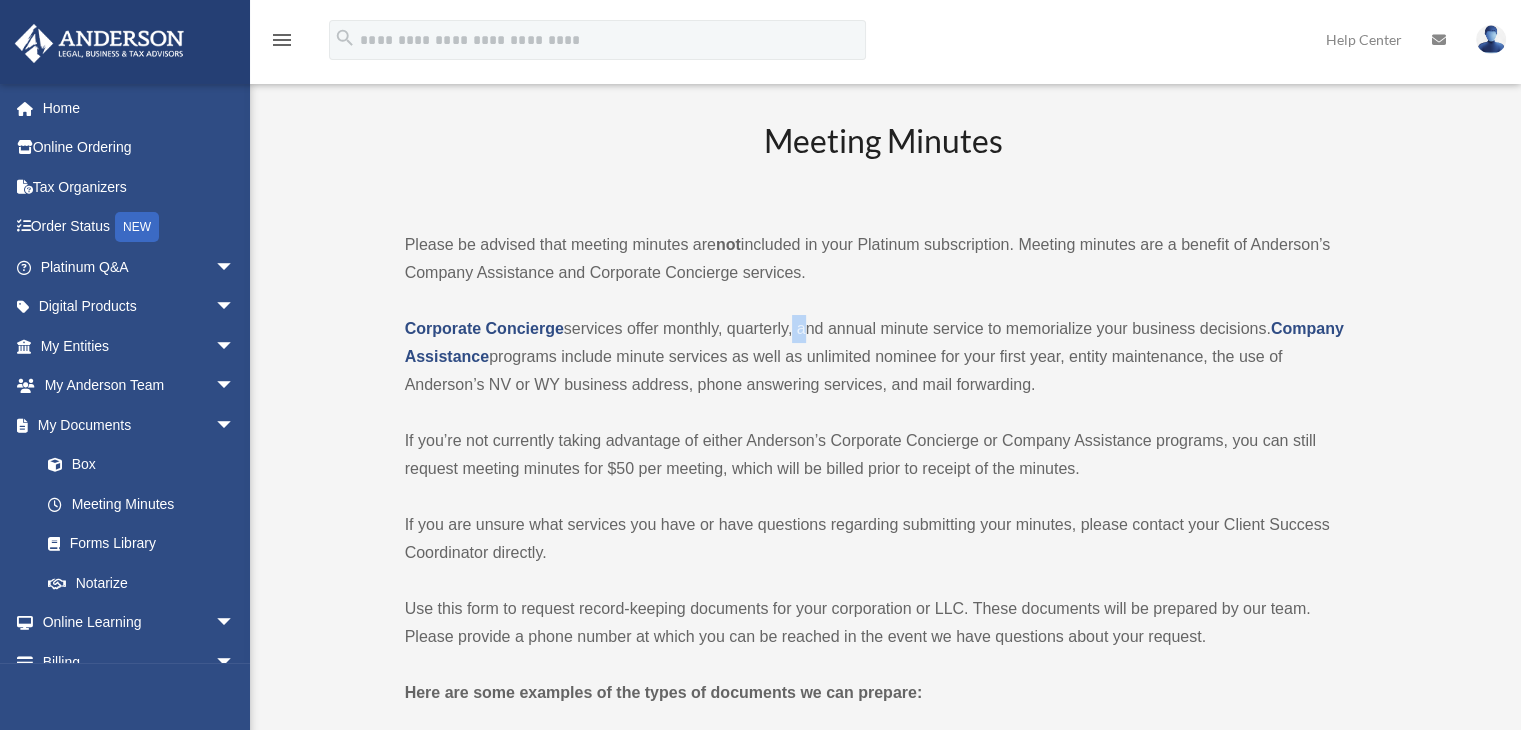 click on "Corporate Concierge  services offer monthly, quarterly, and annual minute service to memorialize your business decisions.  Company Assistance  programs include minute services as well as unlimited nominee for your first year, entity maintenance, the use of Anderson’s NV or WY business address, phone answering services, and mail forwarding." at bounding box center (883, 357) 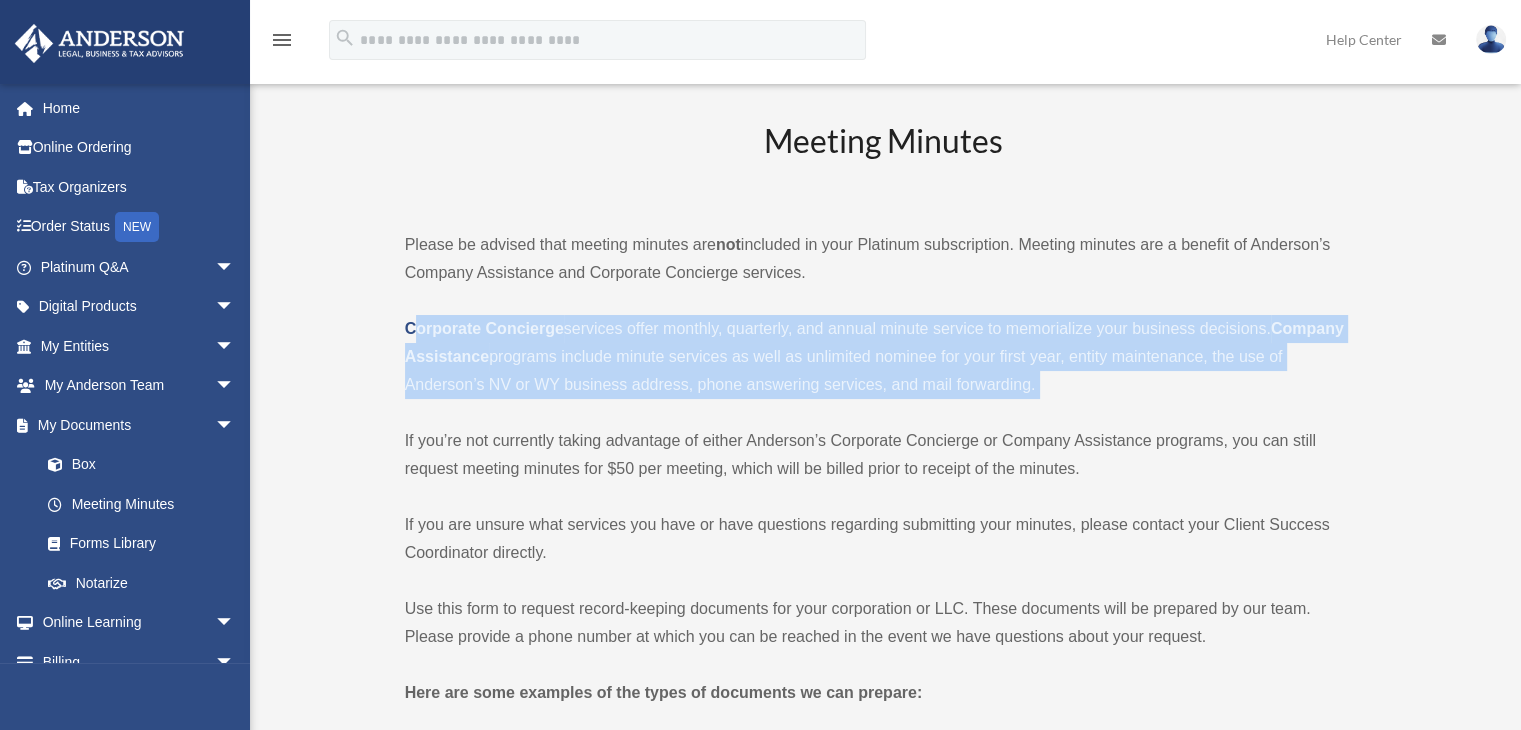 click on "Corporate Concierge  services offer monthly, quarterly, and annual minute service to memorialize your business decisions.  Company Assistance  programs include minute services as well as unlimited nominee for your first year, entity maintenance, the use of Anderson’s NV or WY business address, phone answering services, and mail forwarding." at bounding box center [883, 357] 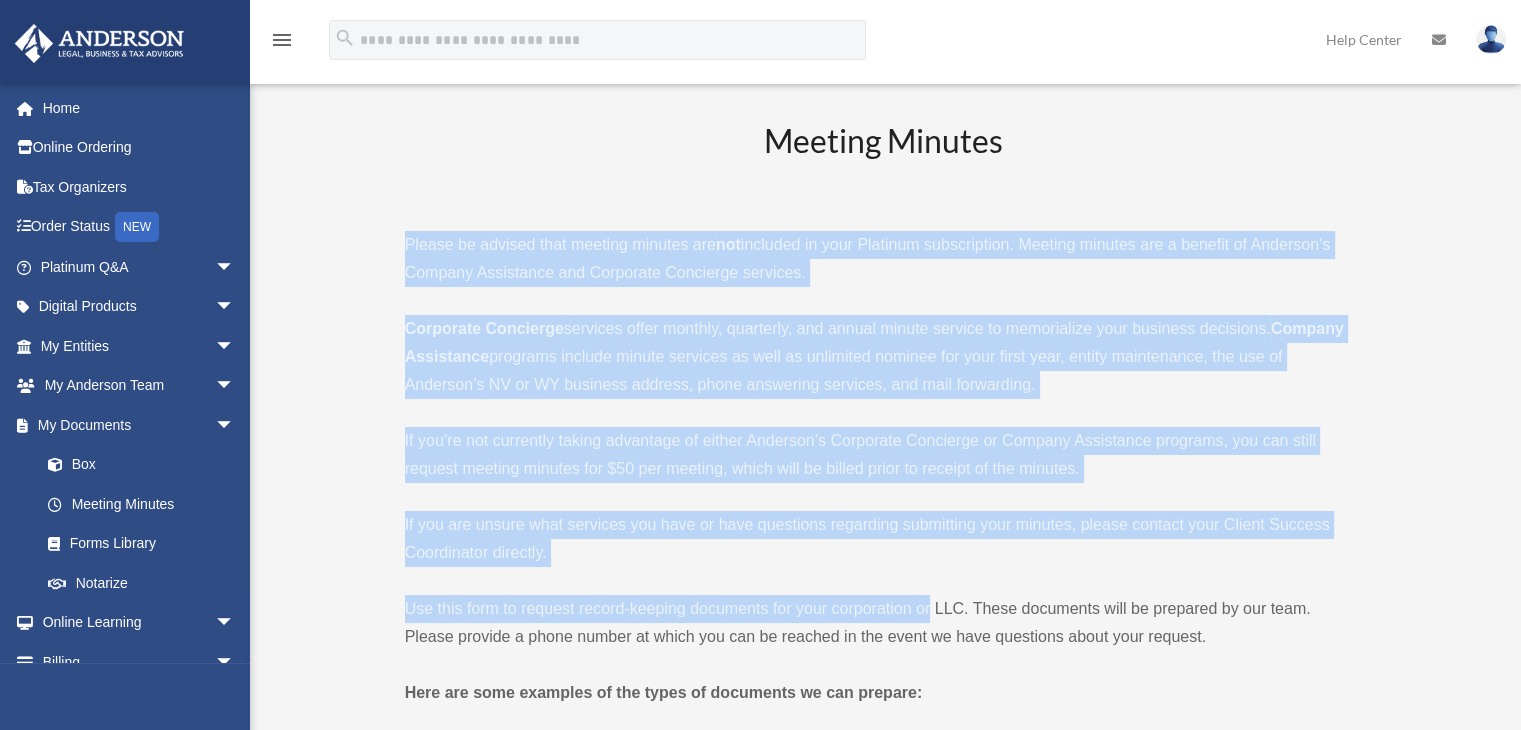 drag, startPoint x: 398, startPoint y: 236, endPoint x: 931, endPoint y: 570, distance: 629.0032 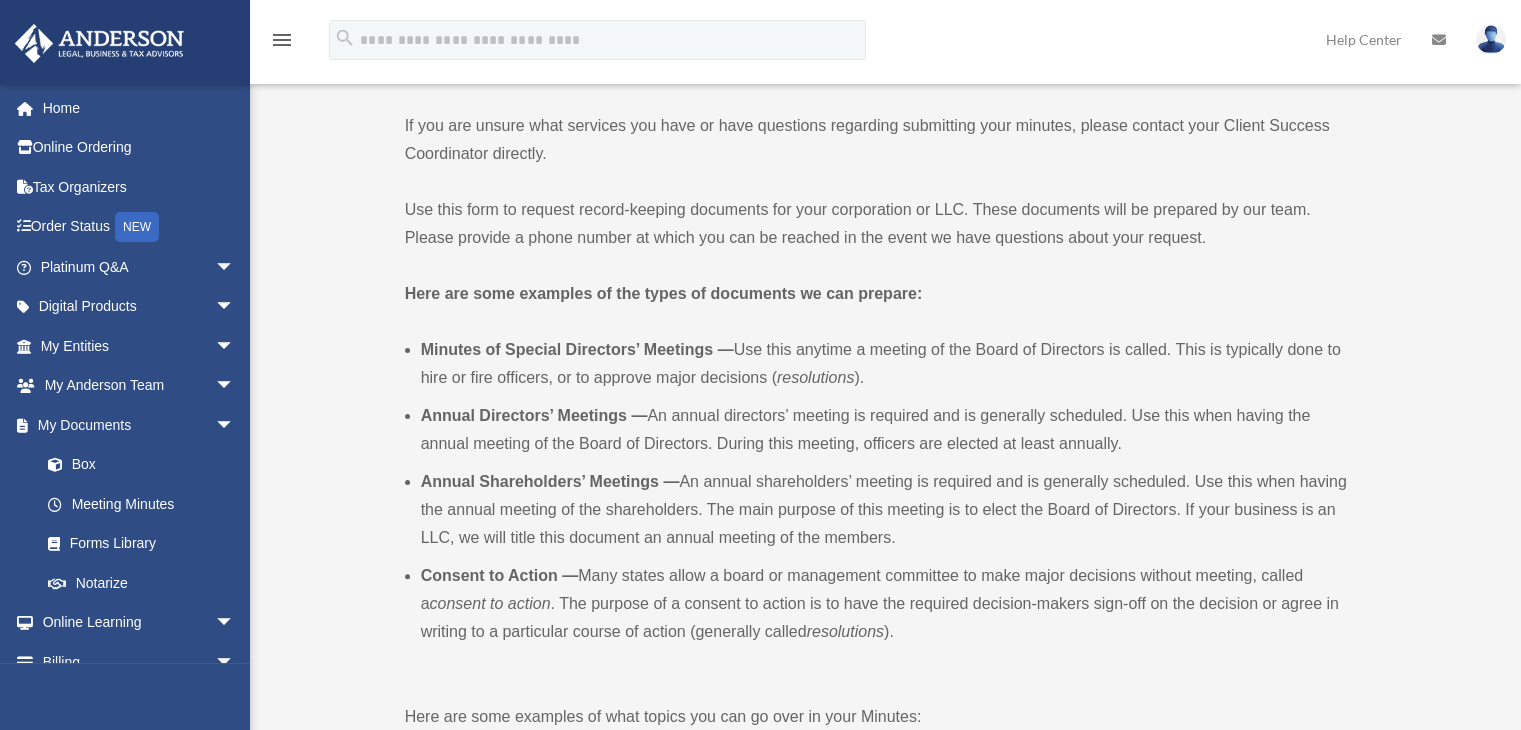 scroll, scrollTop: 400, scrollLeft: 0, axis: vertical 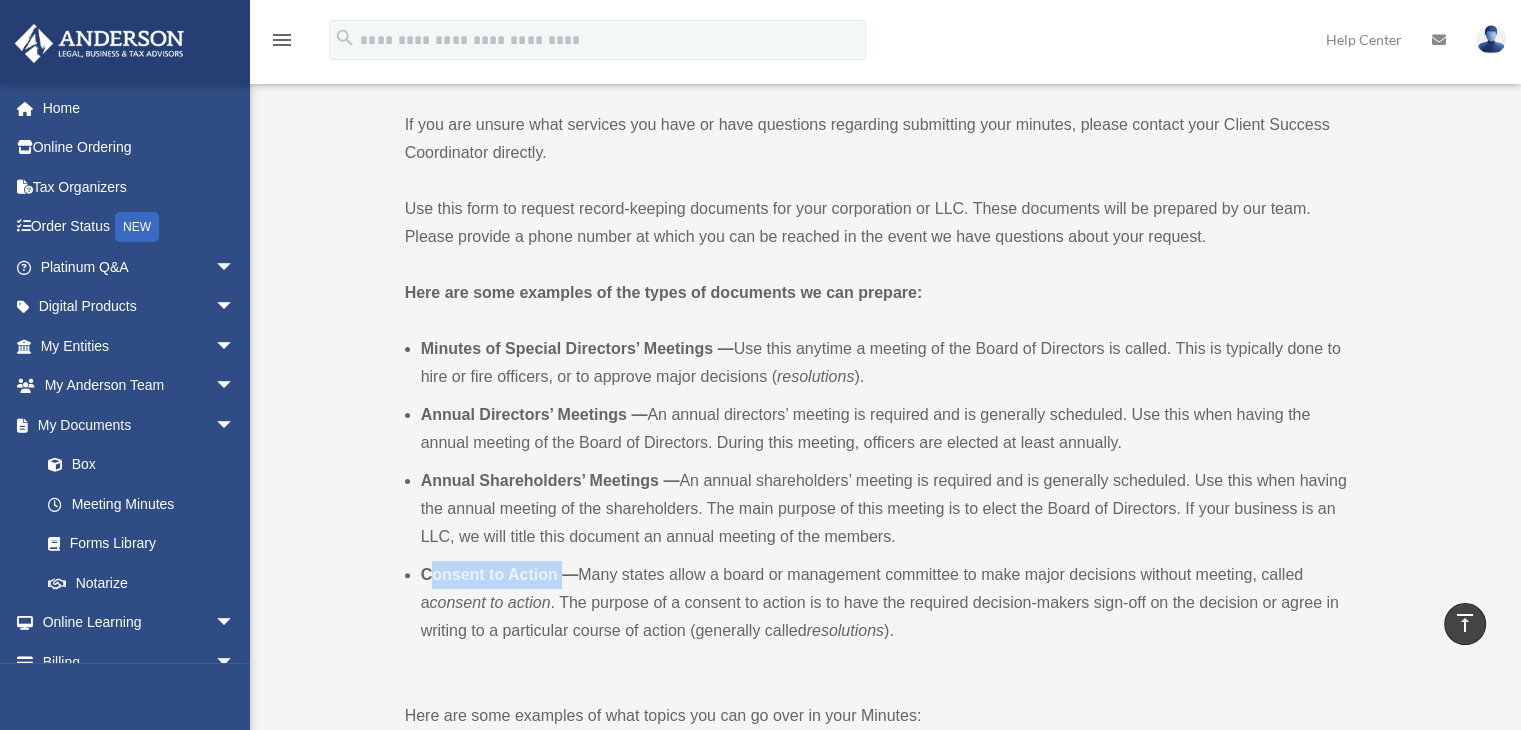 drag, startPoint x: 563, startPoint y: 573, endPoint x: 430, endPoint y: 574, distance: 133.00375 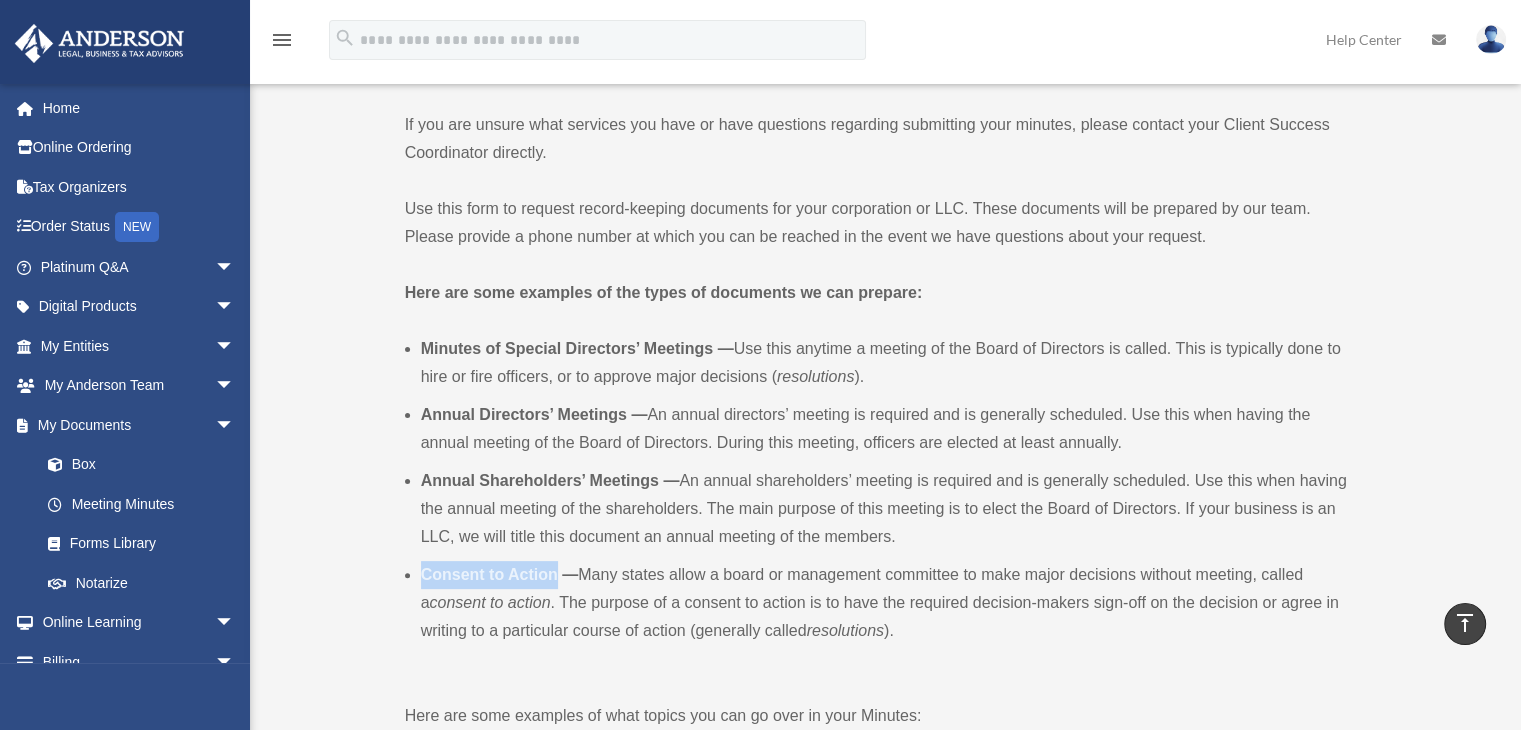 drag, startPoint x: 420, startPoint y: 576, endPoint x: 554, endPoint y: 579, distance: 134.03358 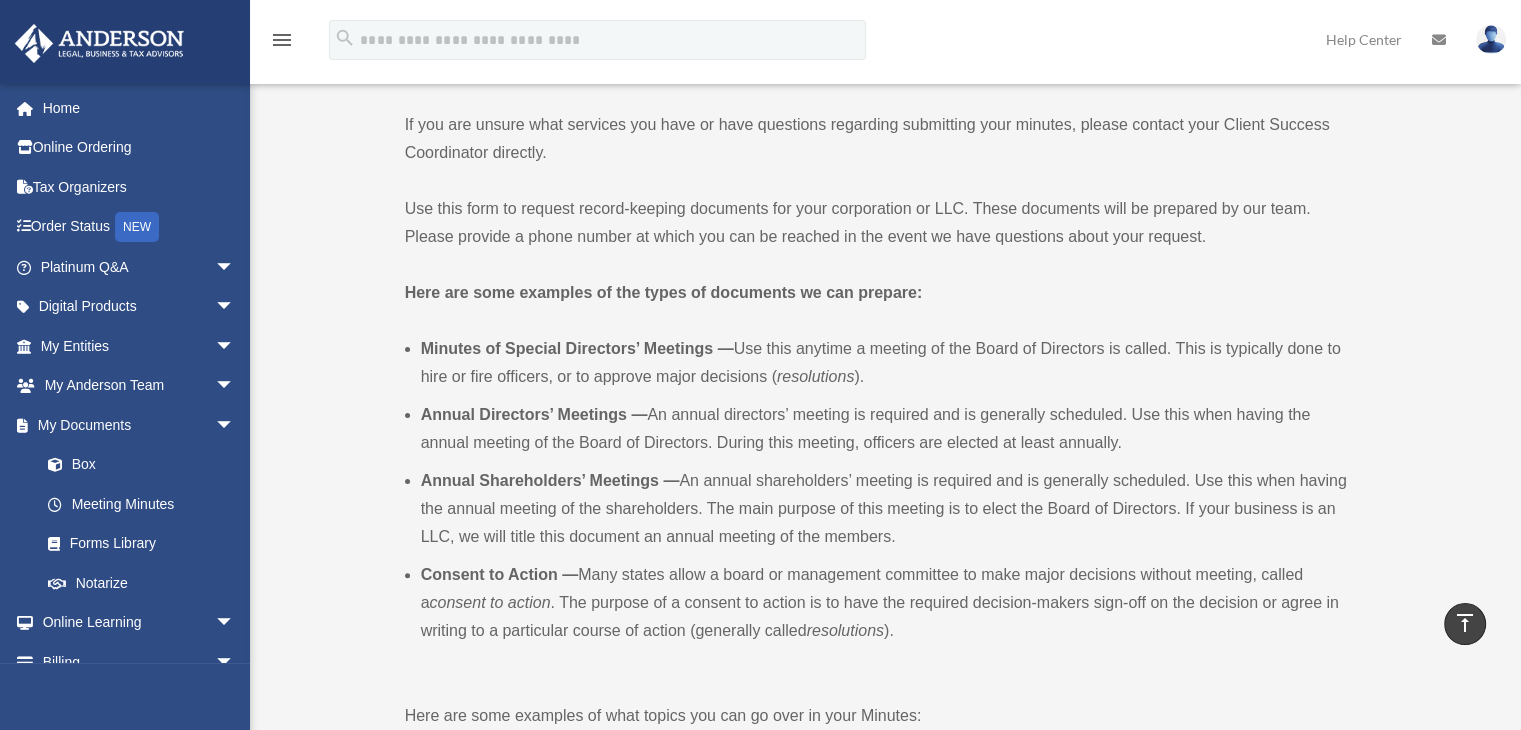 click on "Minutes of Special Directors’ Meetings —  Use this anytime a meeting of the Board of Directors is called. This is typically done to hire or fire officers, or to approve major decisions ( resolutions ).
Annual Directors’ Meetings —  An annual directors’ meeting is required and is generally scheduled. Use this when having the annual meeting of the Board of Directors. During this meeting, officers are elected at least annually.
Annual Shareholders’ Meetings —  An annual shareholders’ meeting is required and is generally scheduled. Use this when having the annual meeting of the shareholders. The main purpose of this meeting is to elect the Board of Directors. If your business is an LLC, we will title this document an annual meeting of the members.
Consent to Action —  Many states allow a board or management committee to make major decisions without meeting, called a  consent to   action resolutions )." at bounding box center [883, 506] 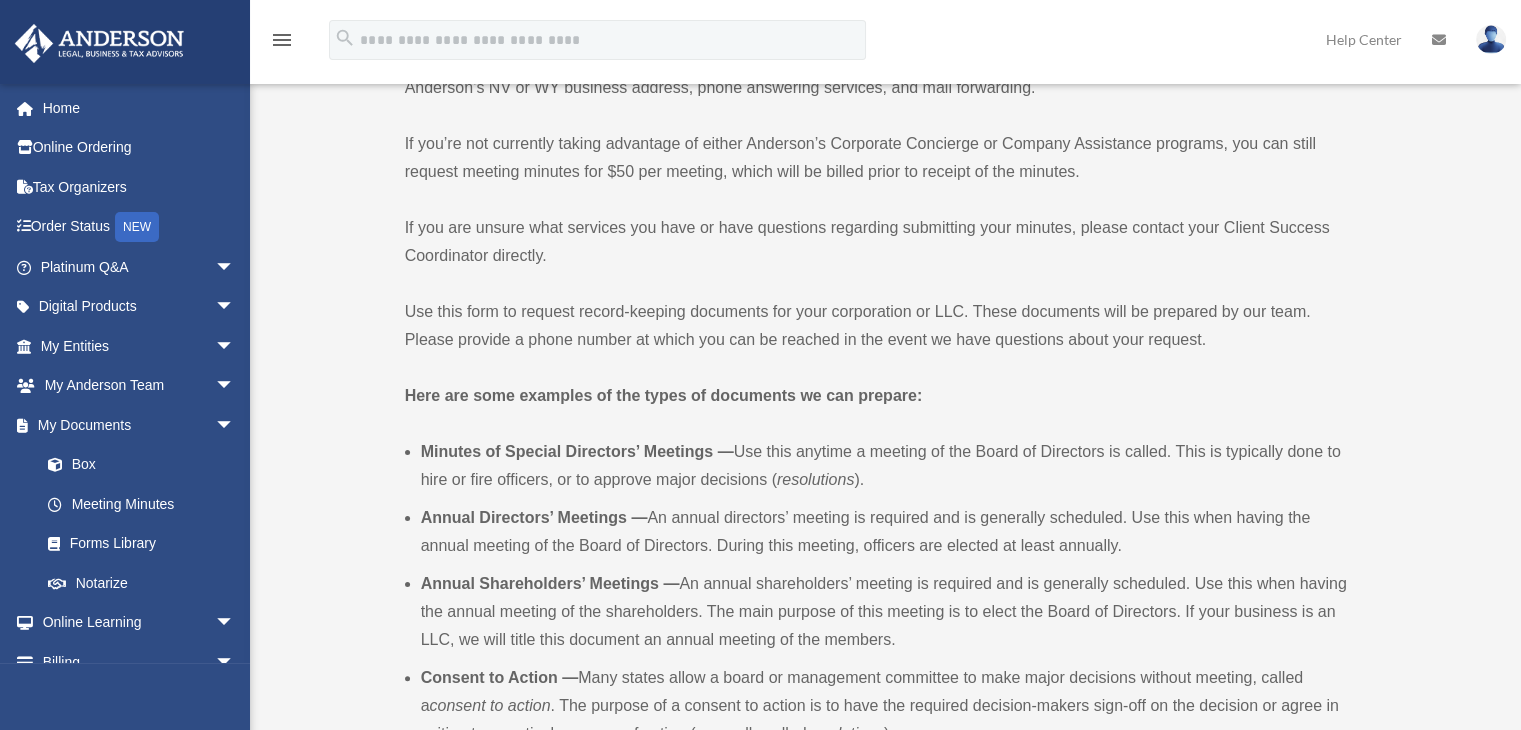 scroll, scrollTop: 500, scrollLeft: 0, axis: vertical 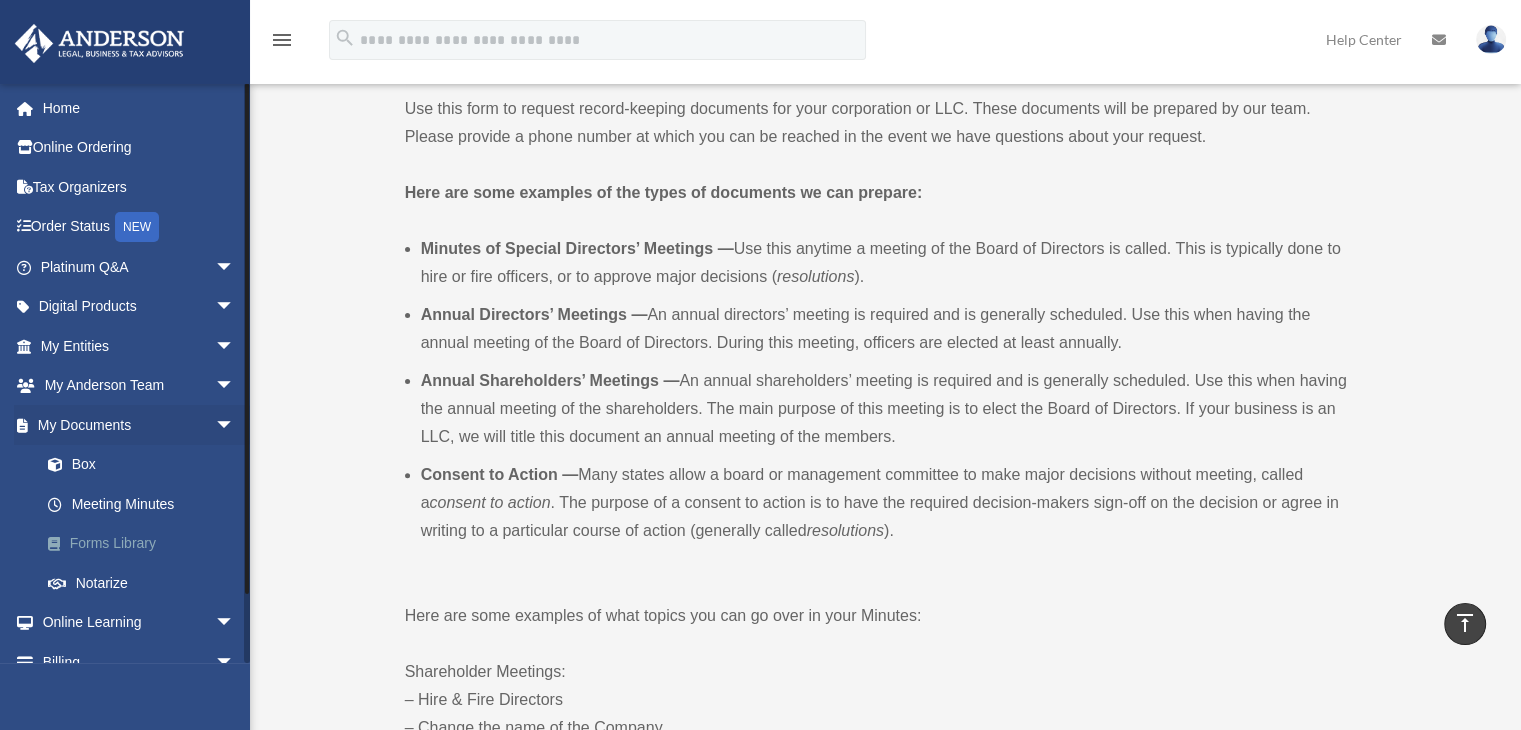 click on "Forms Library" at bounding box center (146, 544) 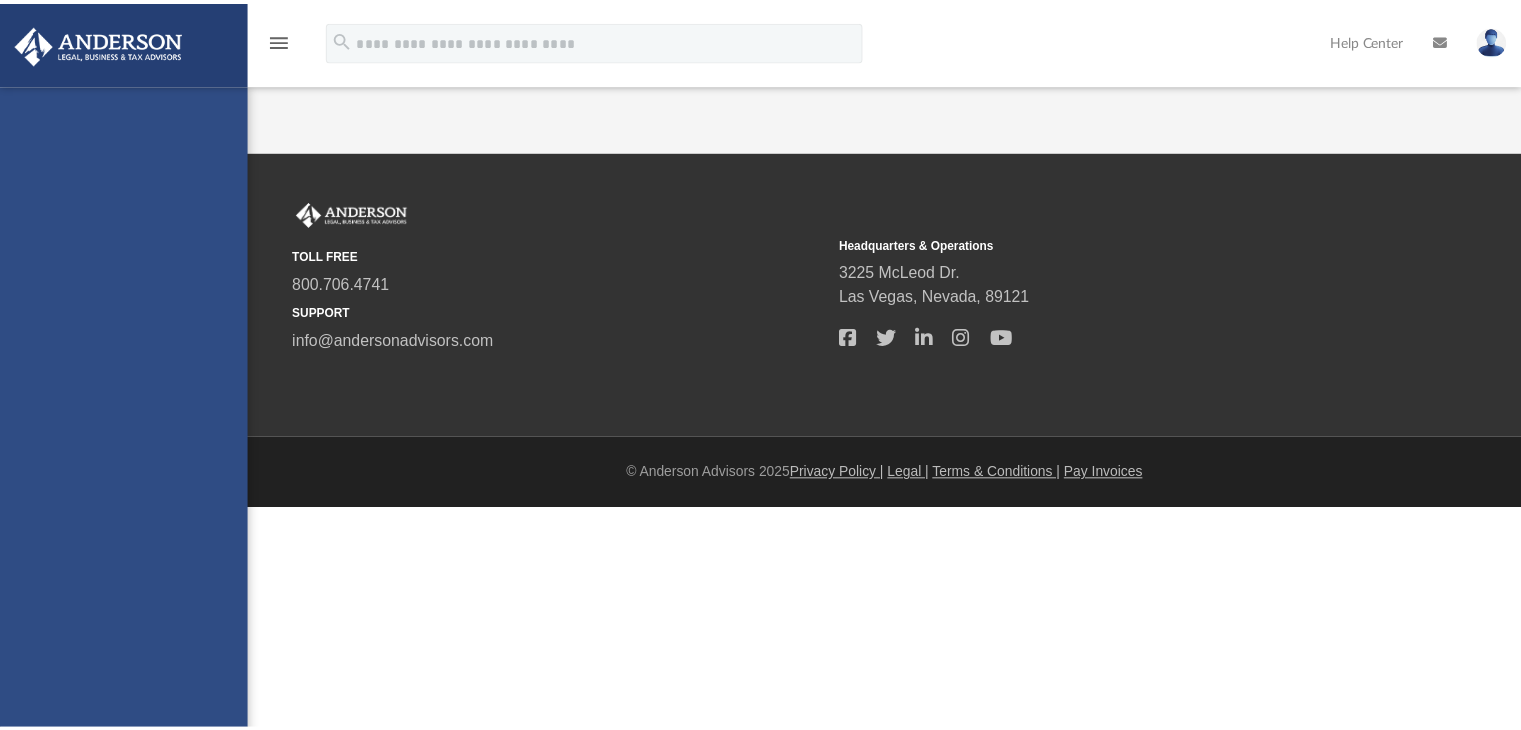 scroll, scrollTop: 0, scrollLeft: 0, axis: both 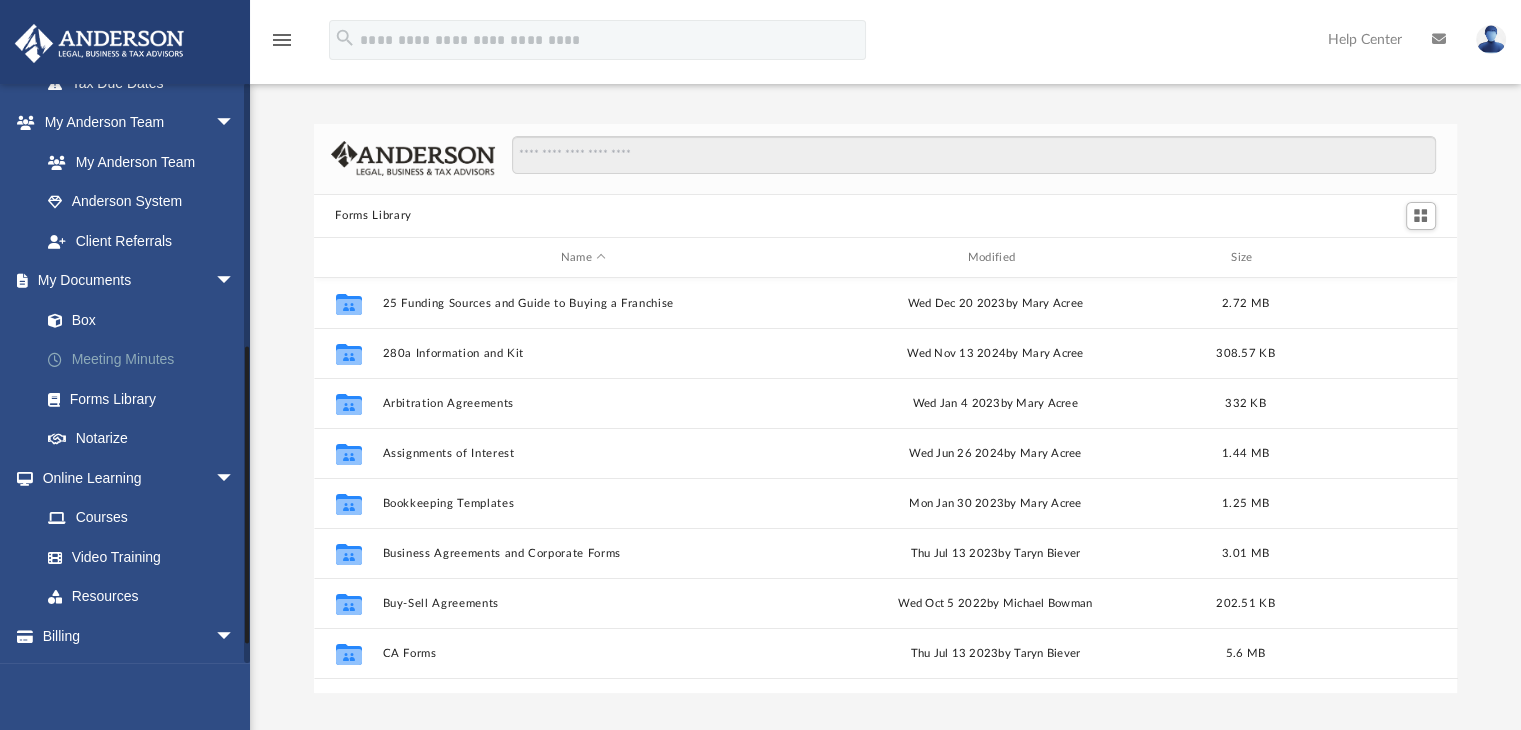 click on "Meeting Minutes" at bounding box center (146, 360) 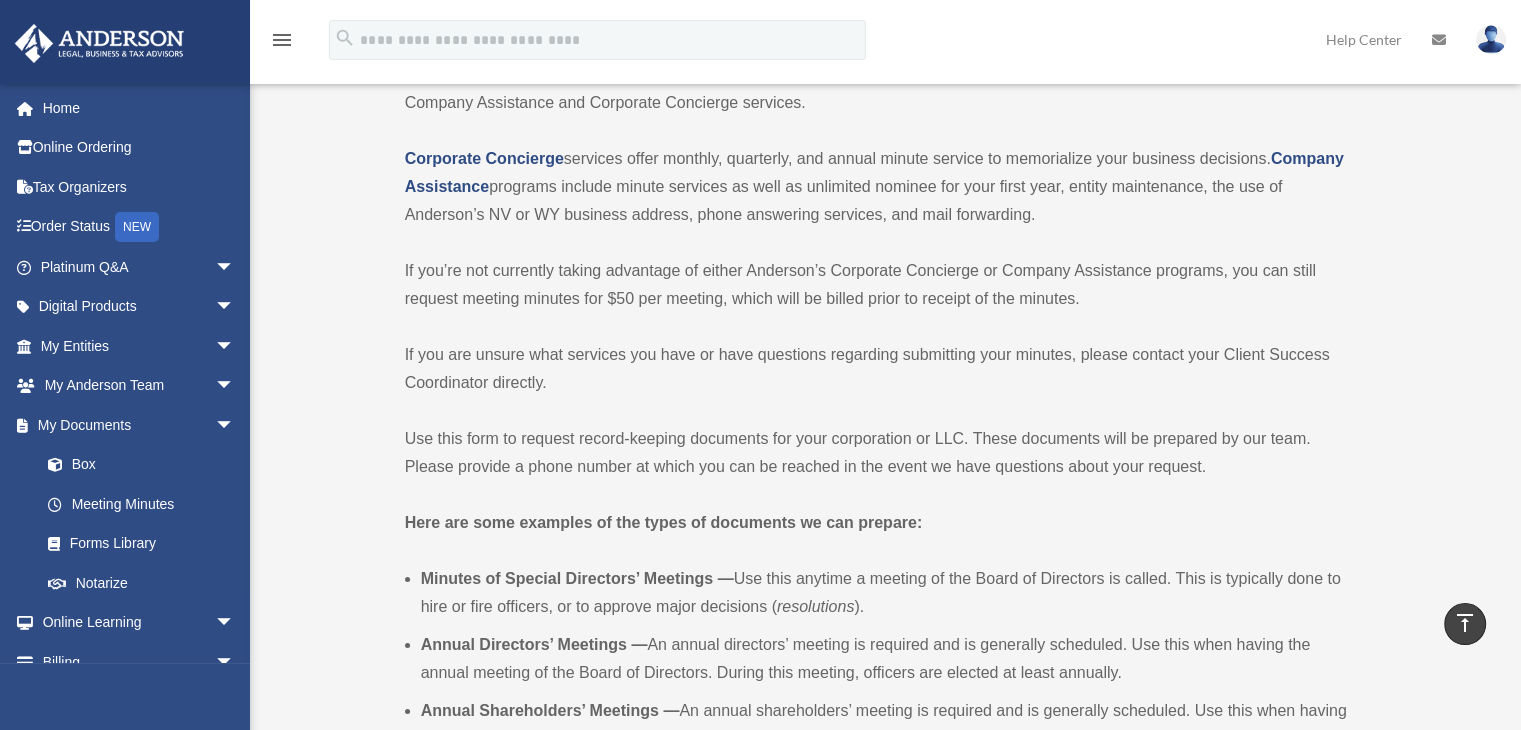 scroll, scrollTop: 0, scrollLeft: 0, axis: both 